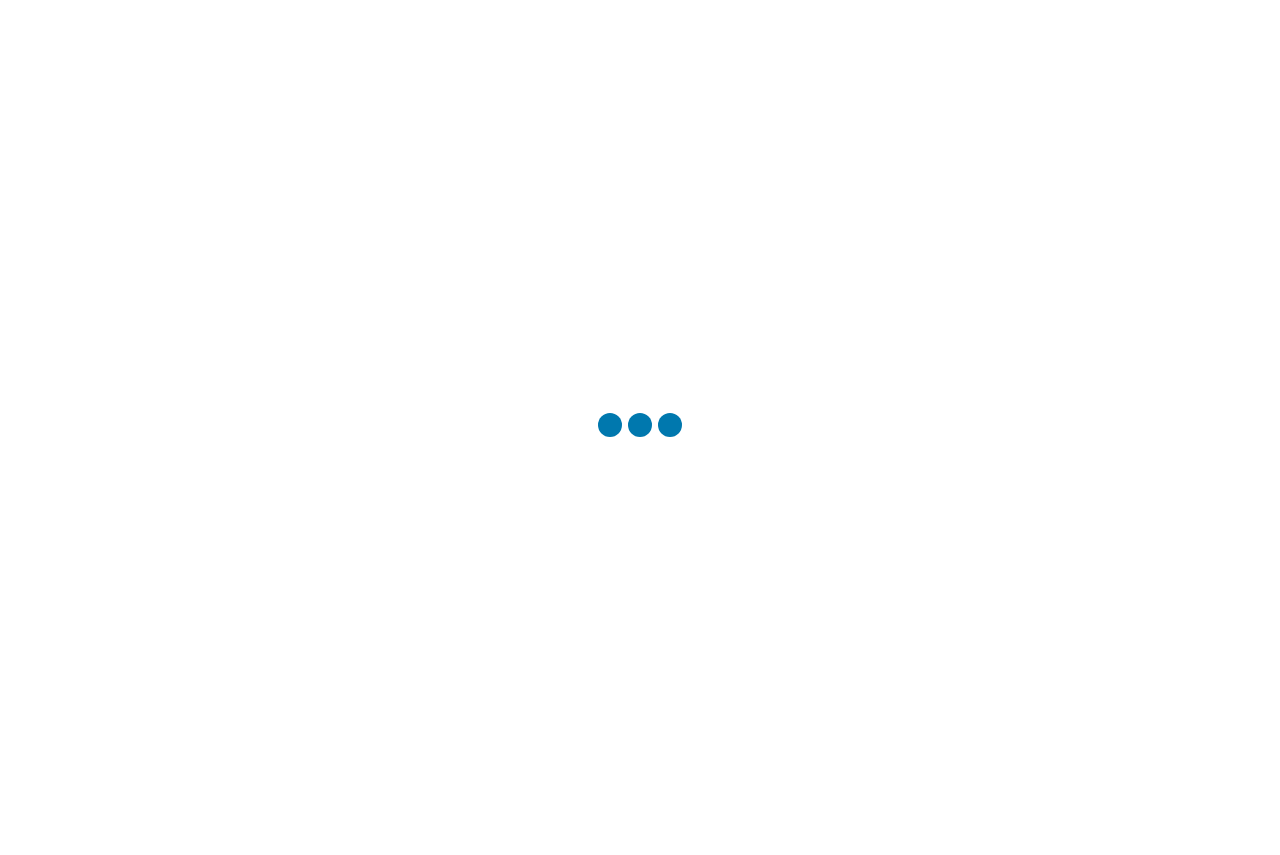 scroll, scrollTop: 0, scrollLeft: 0, axis: both 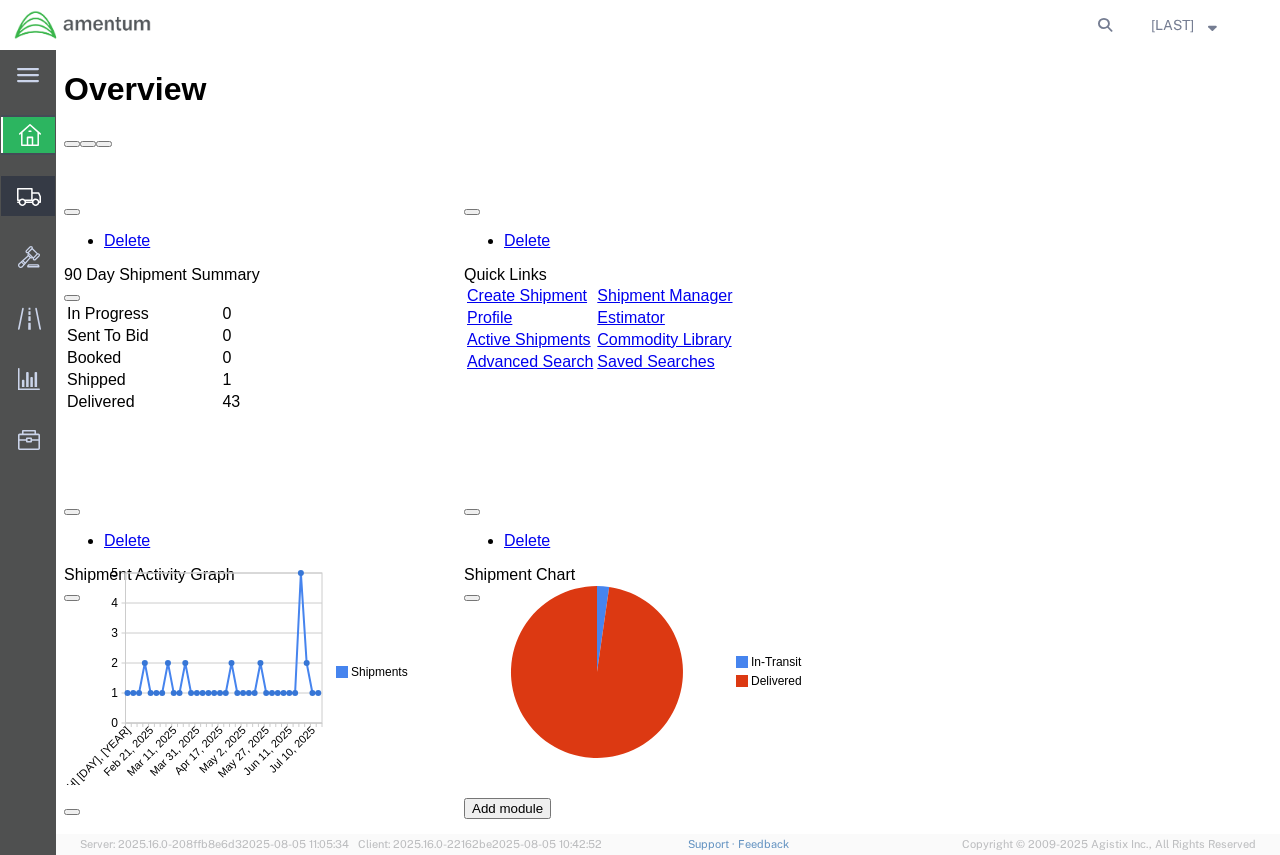 click on "Shipment Manager" 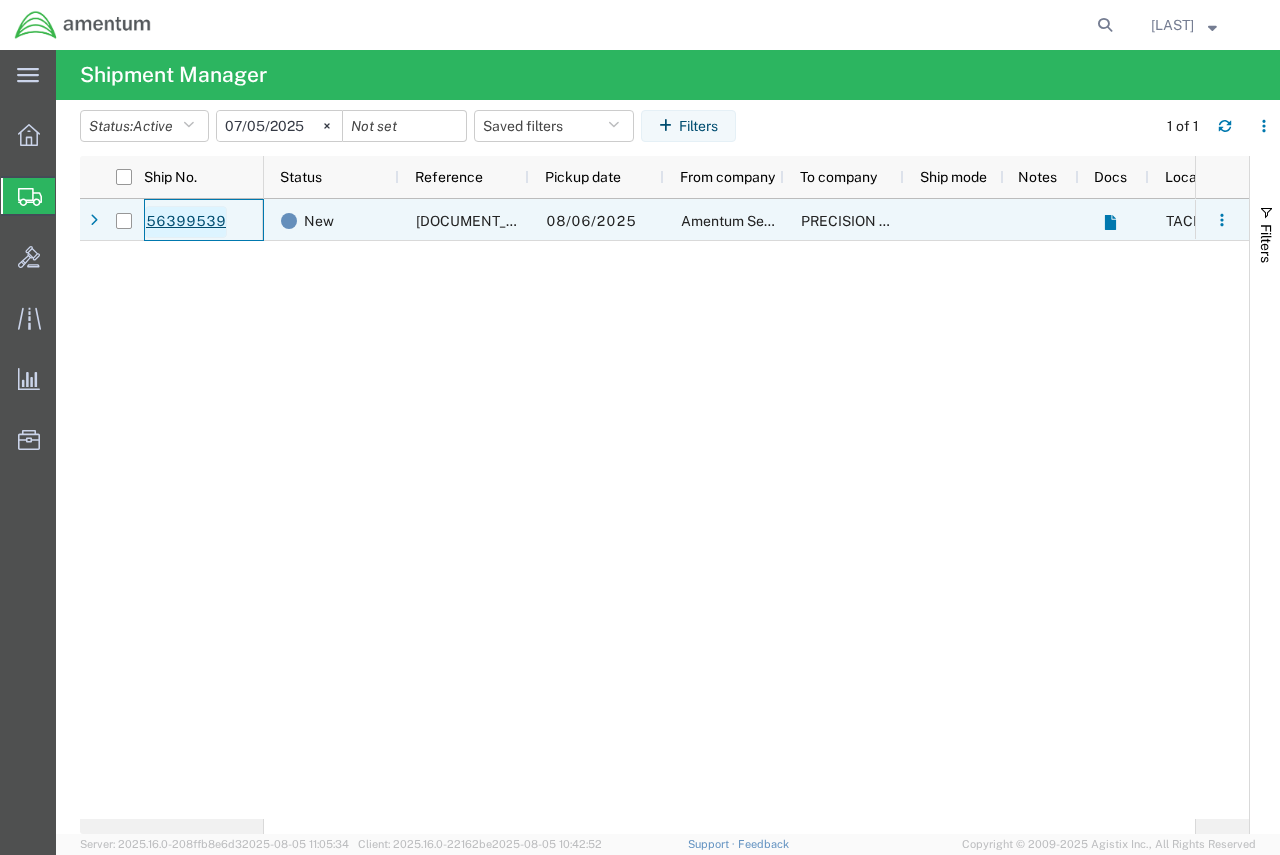 click on "56399539" 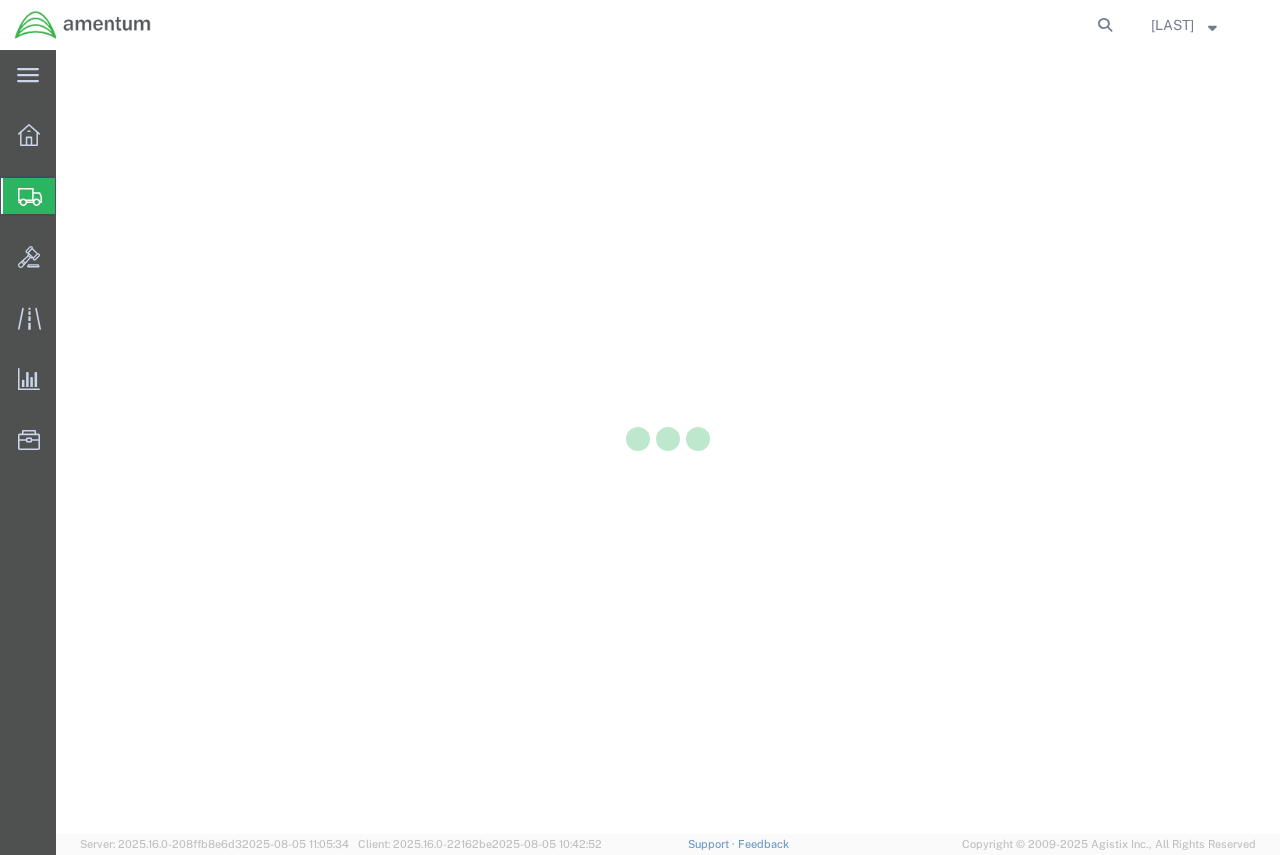 scroll, scrollTop: 0, scrollLeft: 0, axis: both 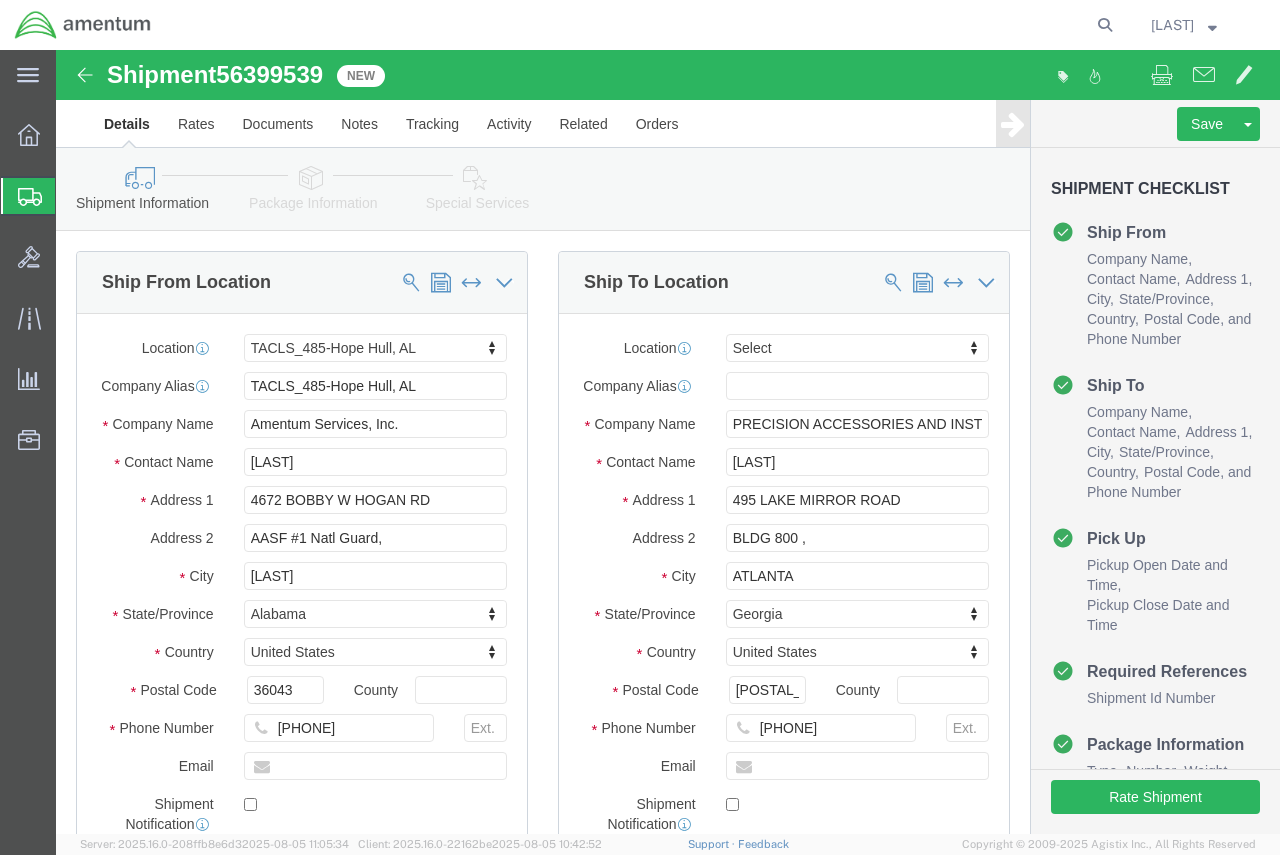 select on "42683" 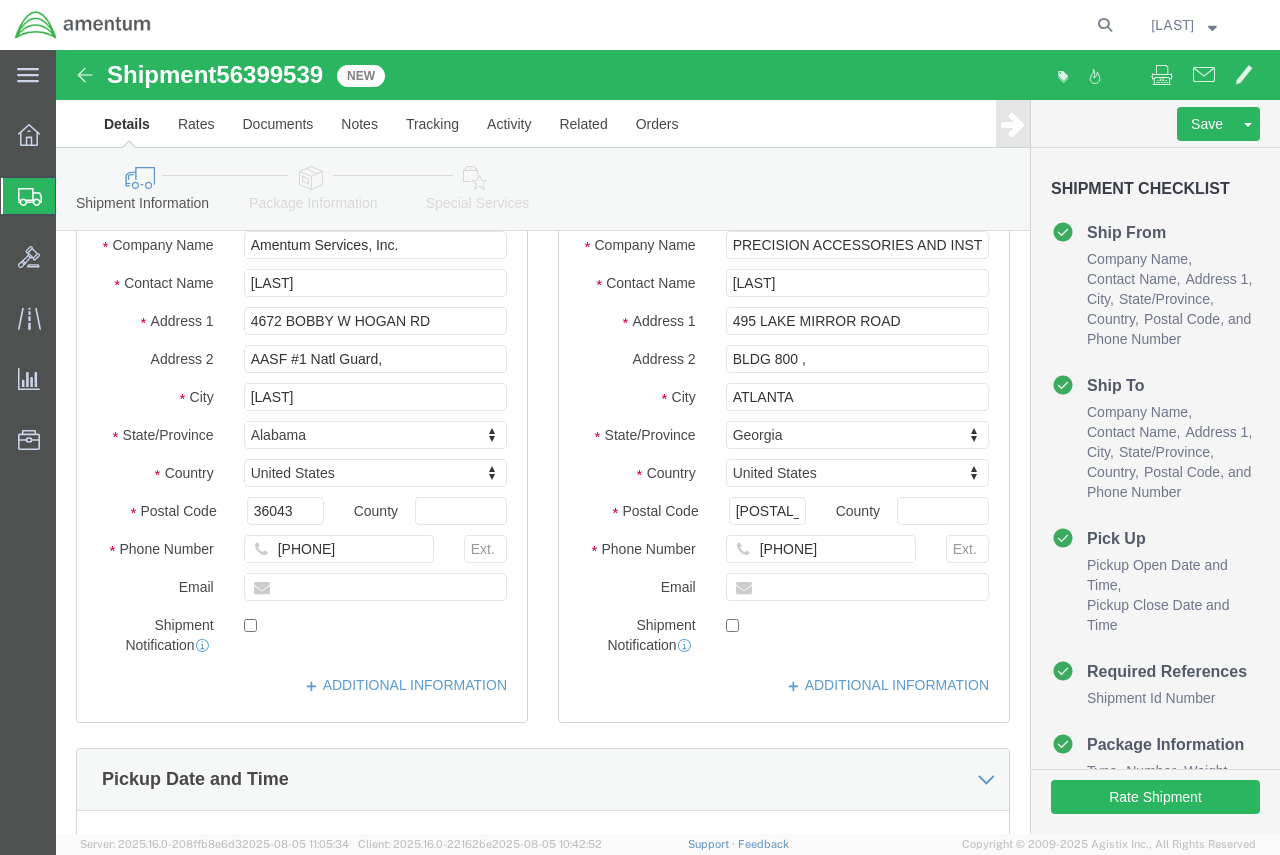 scroll, scrollTop: 200, scrollLeft: 0, axis: vertical 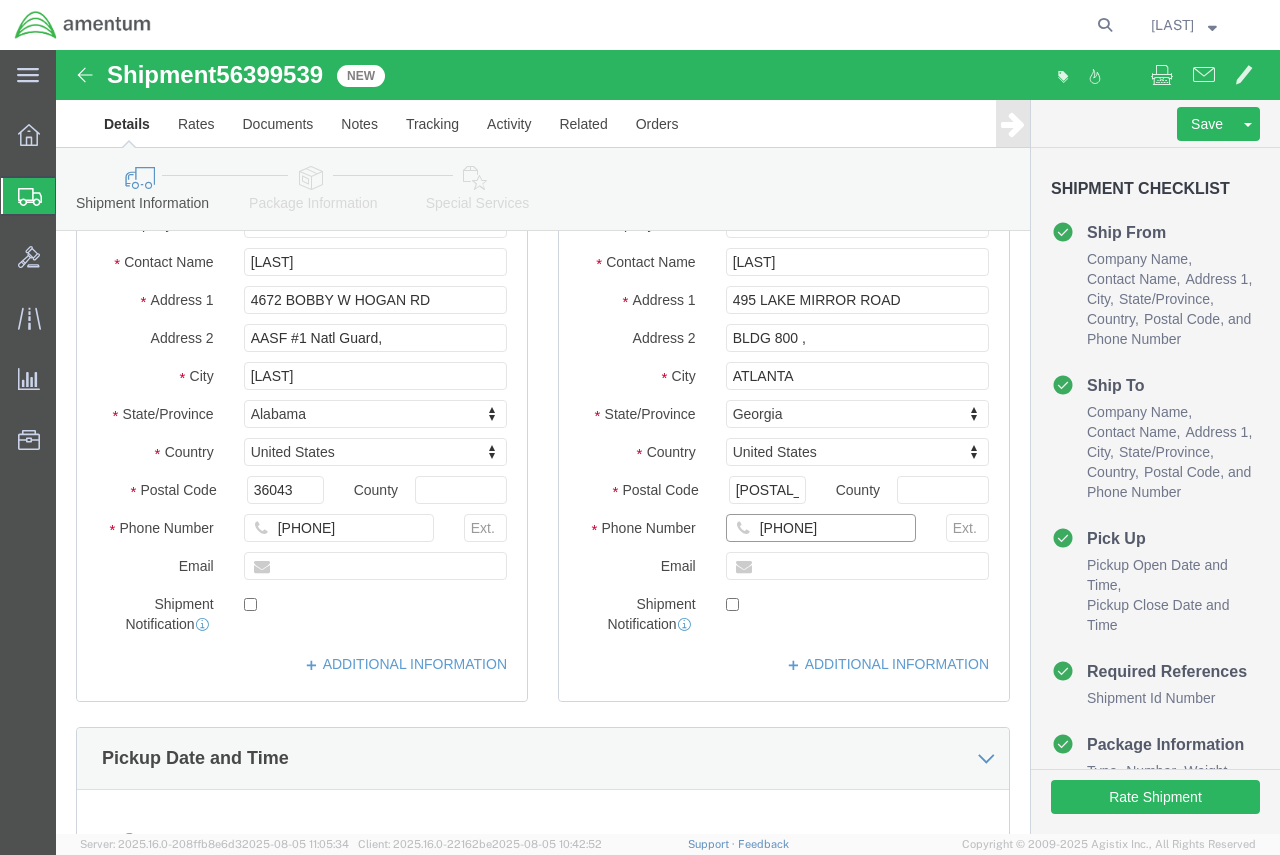 click on "[PHONE]" 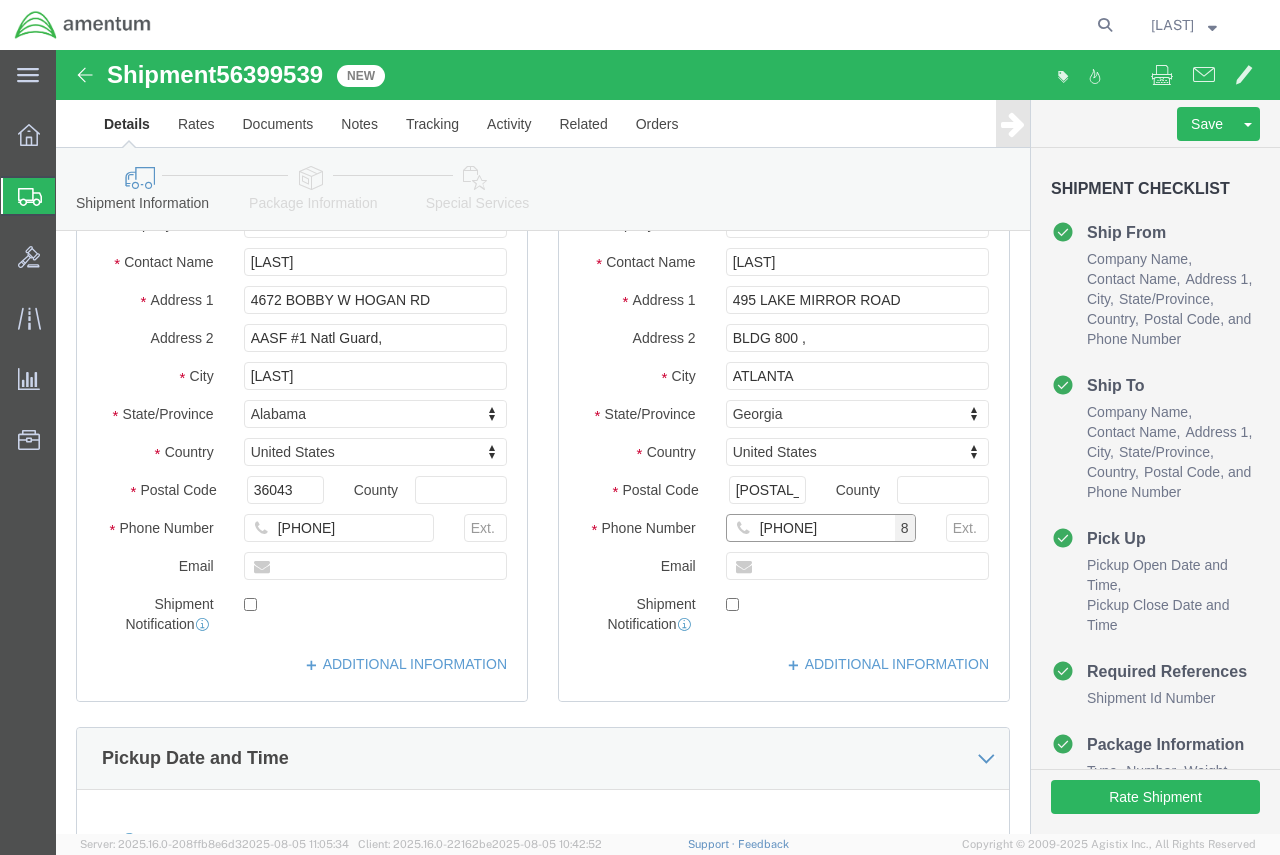 click on "[PHONE]" 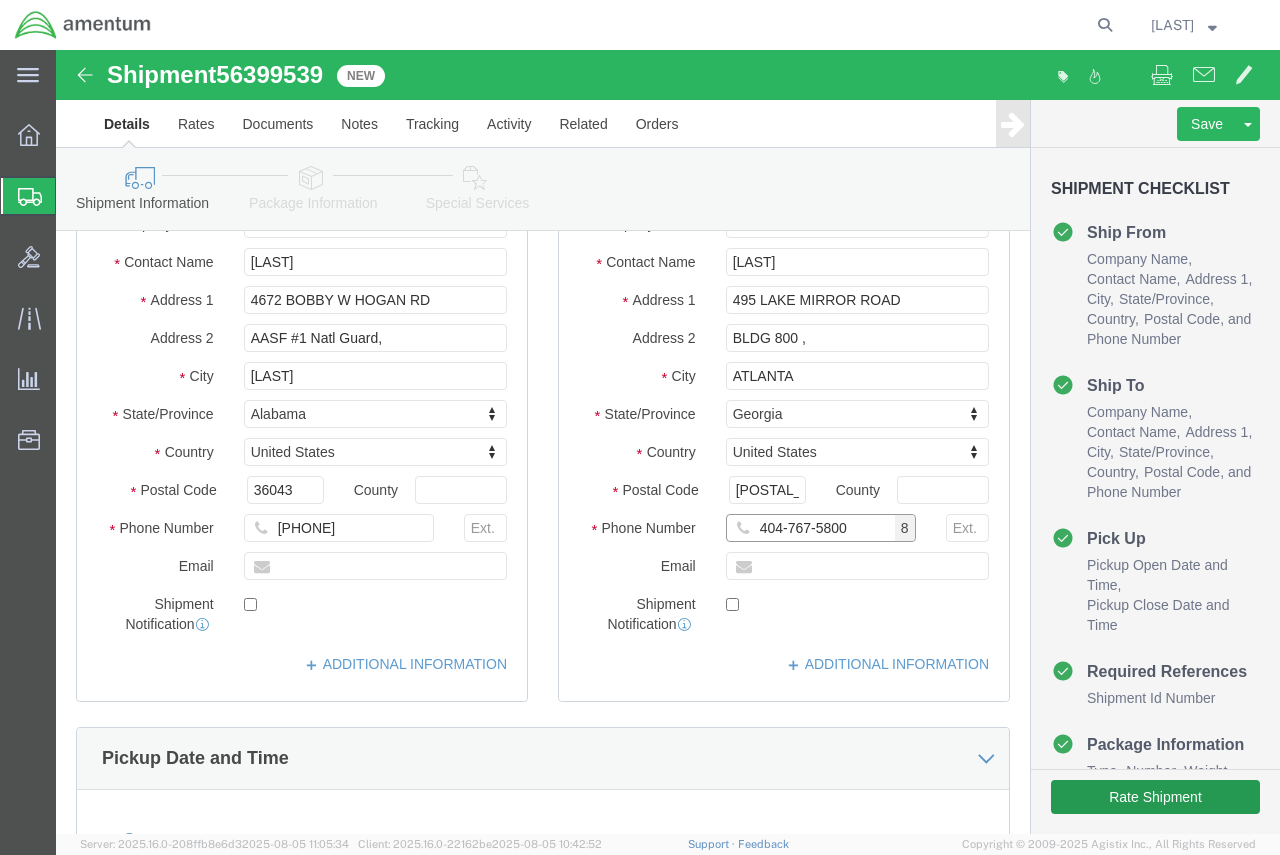 type on "404-767-5800" 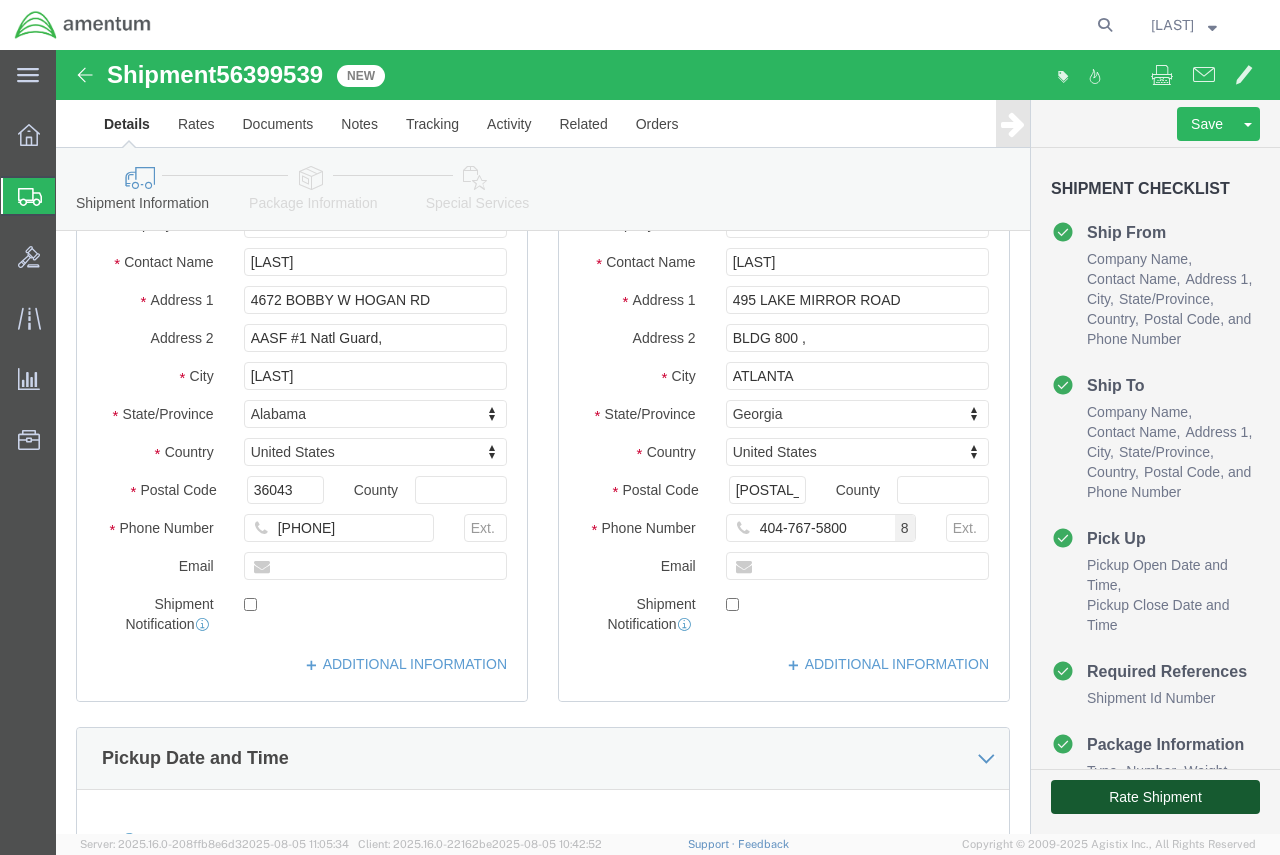 click on "Rate Shipment" 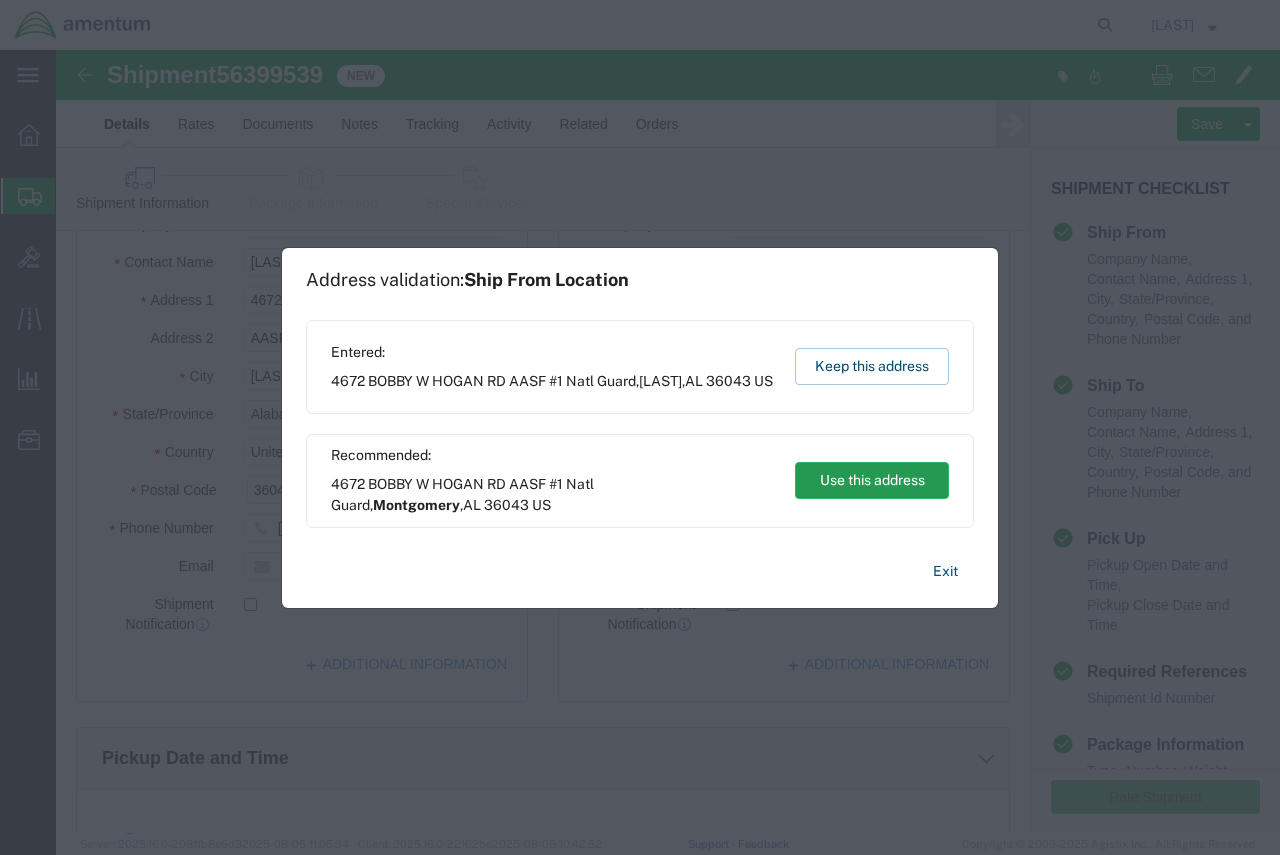 click on "Use this address" 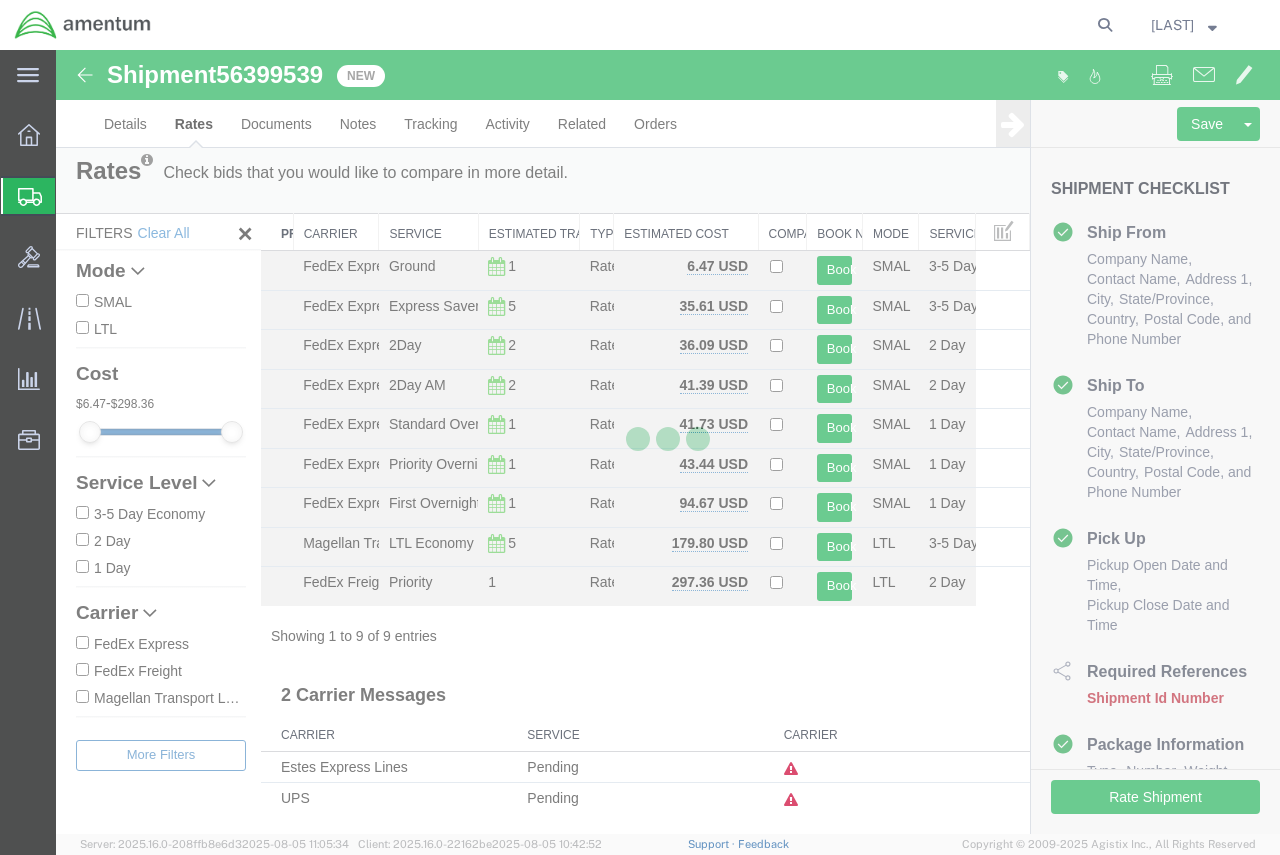 scroll, scrollTop: 0, scrollLeft: 0, axis: both 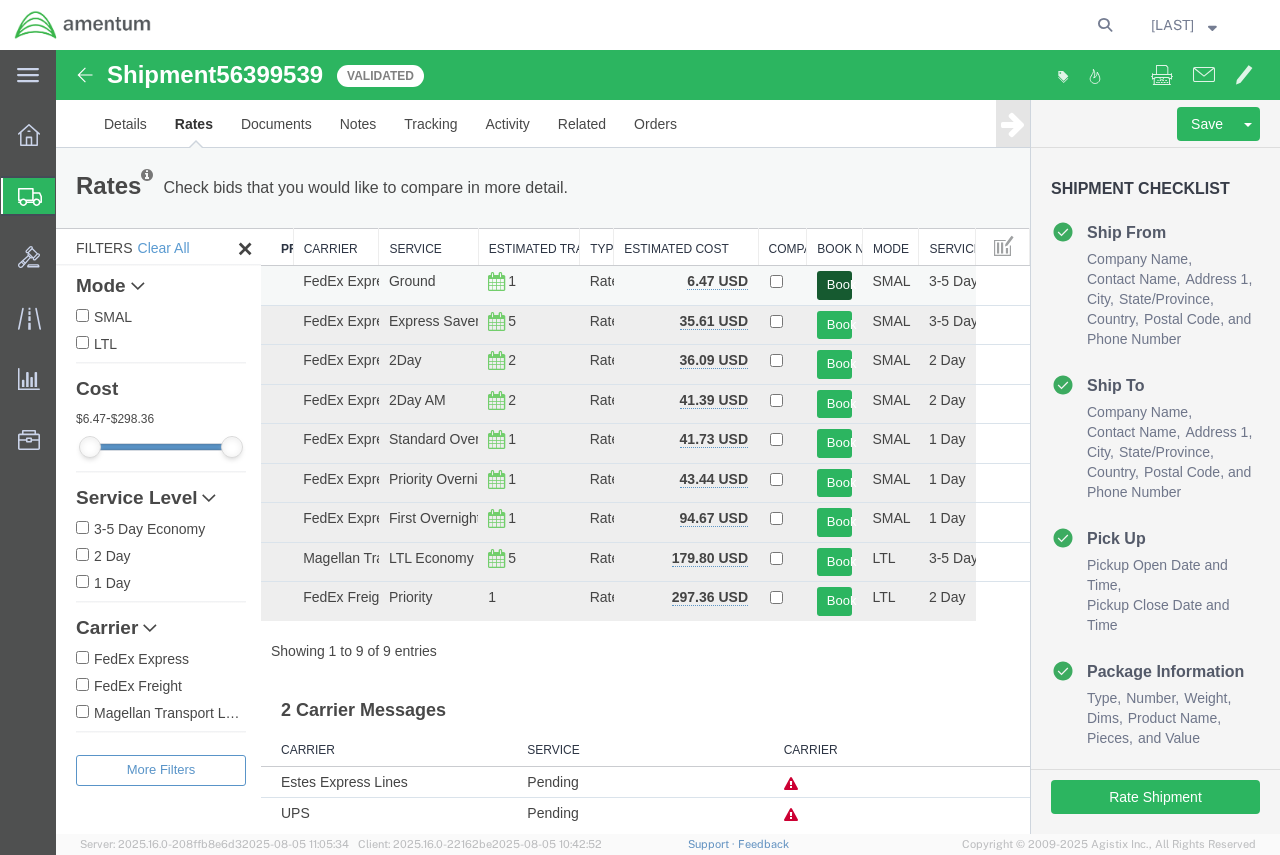 click on "Book" at bounding box center [835, 285] 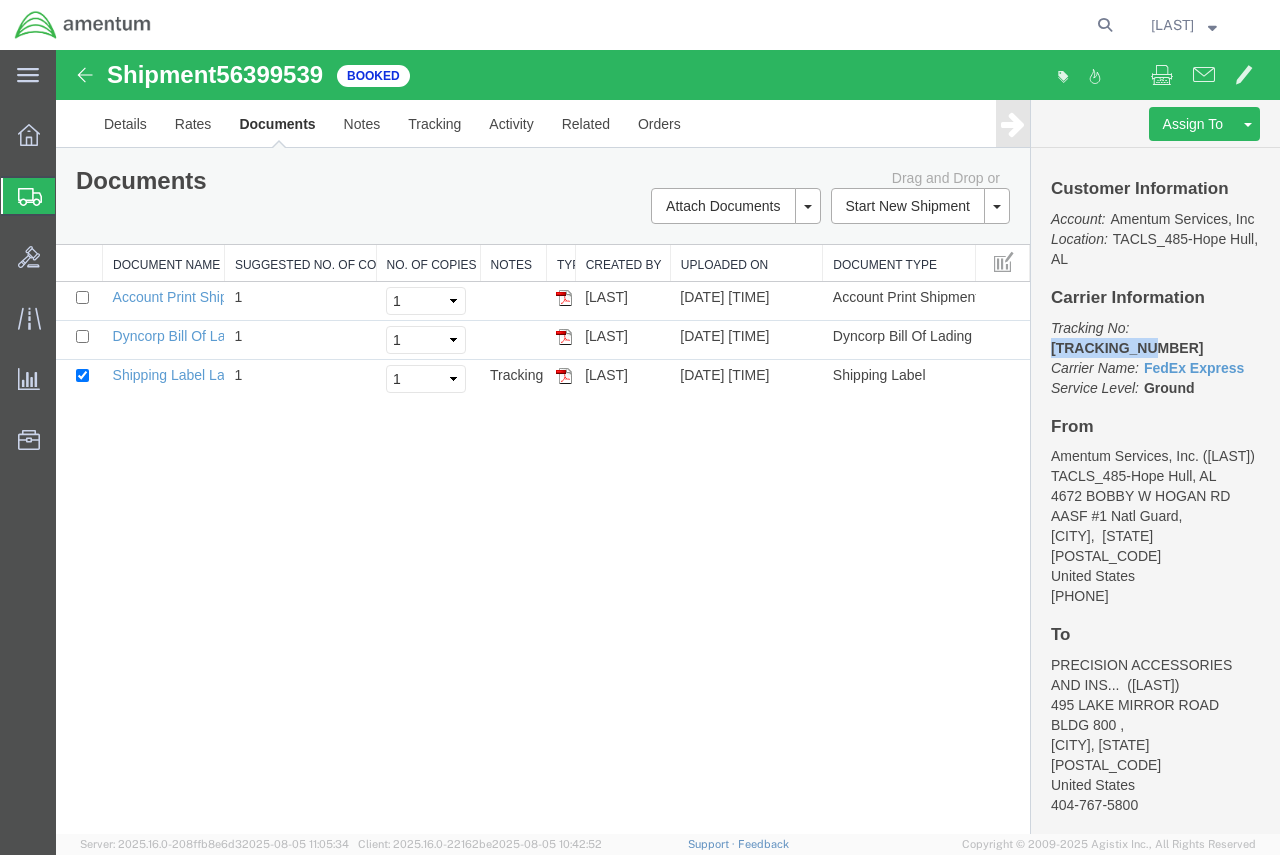 drag, startPoint x: 1135, startPoint y: 351, endPoint x: 1229, endPoint y: 349, distance: 94.02127 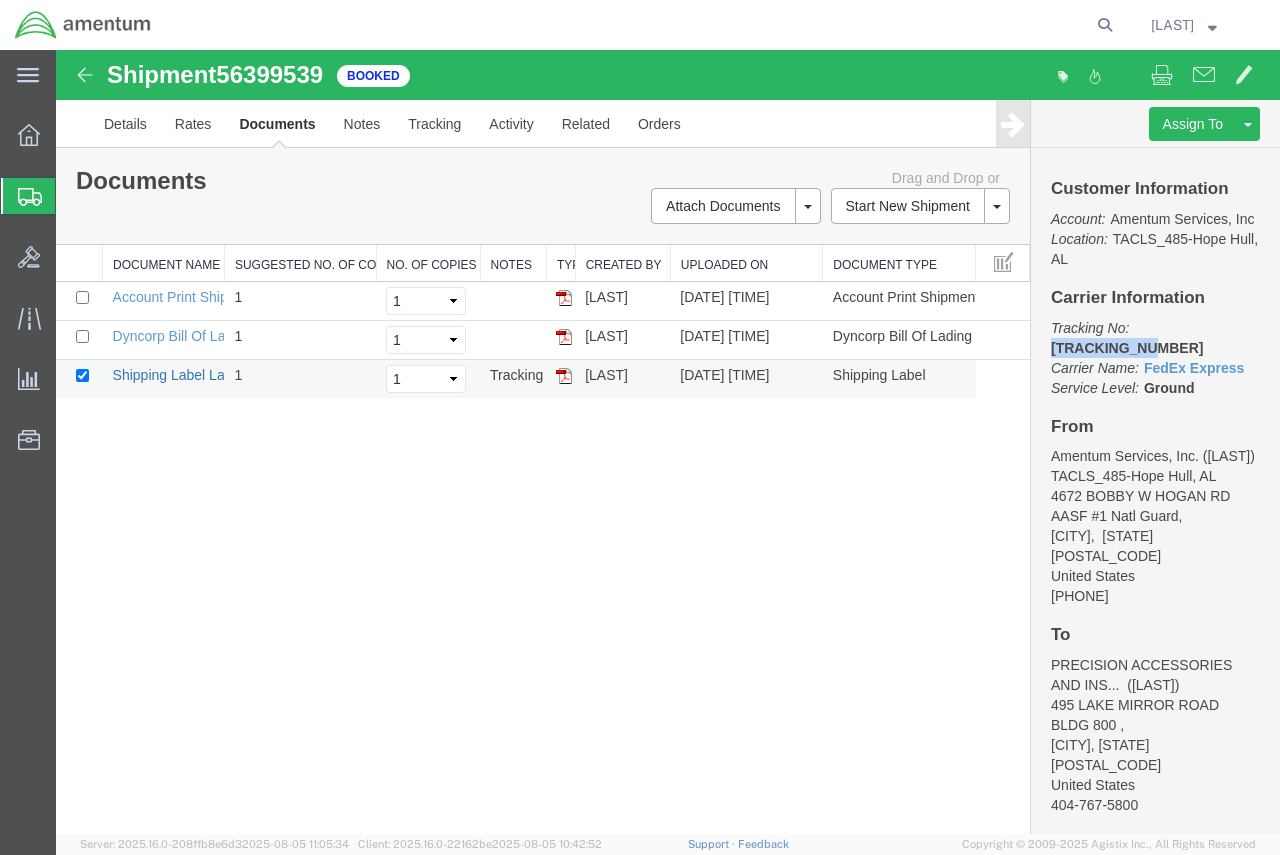 click on "Shipping Label Laser" at bounding box center [179, 375] 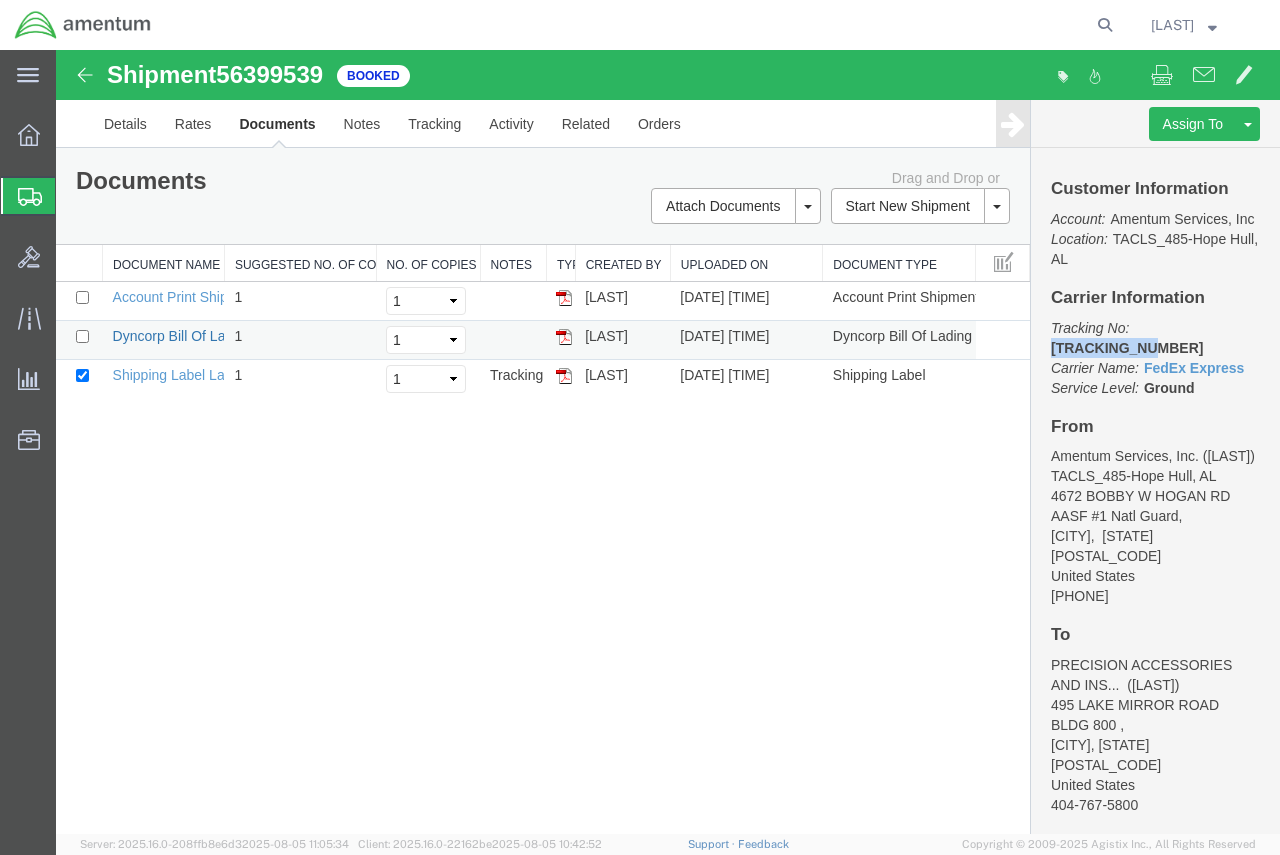 click on "Dyncorp Bill Of Lading" at bounding box center [182, 336] 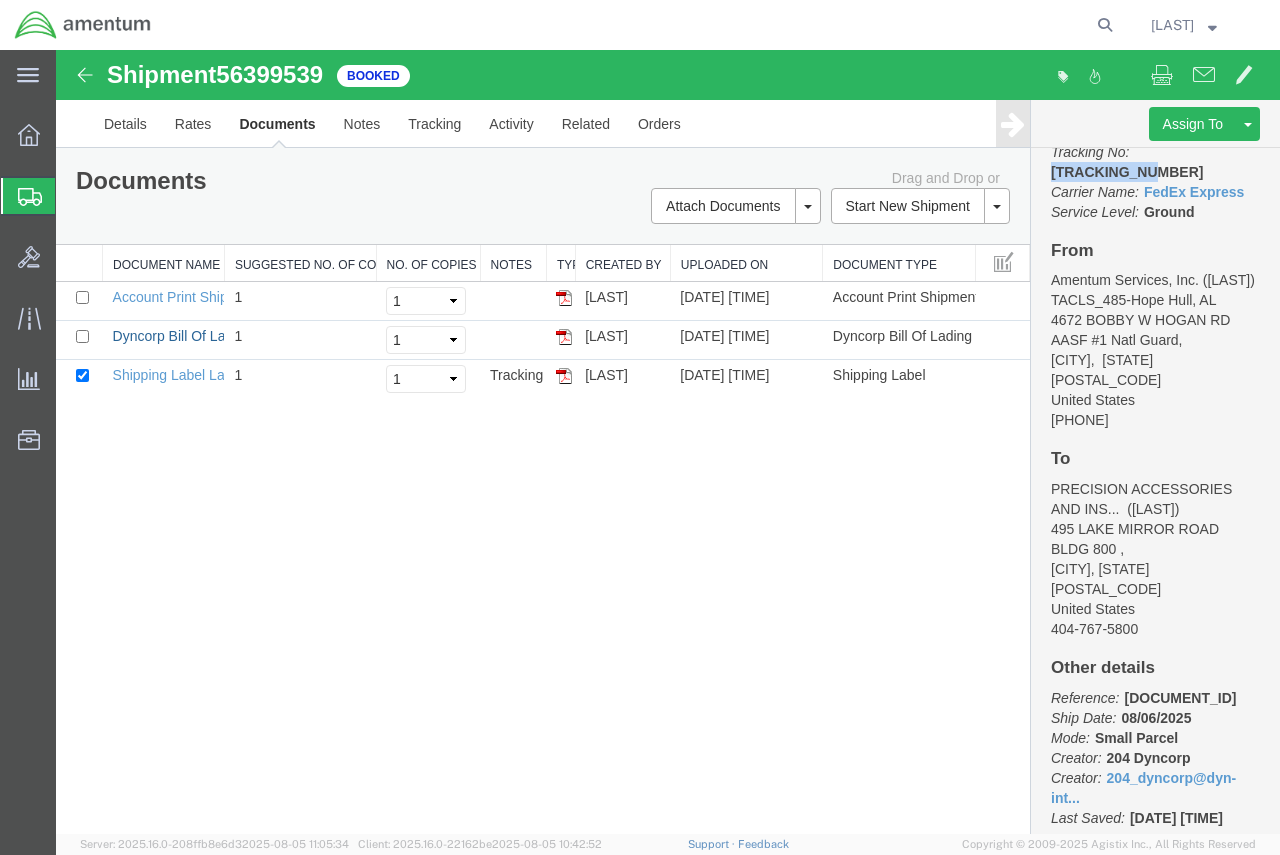 scroll, scrollTop: 200, scrollLeft: 0, axis: vertical 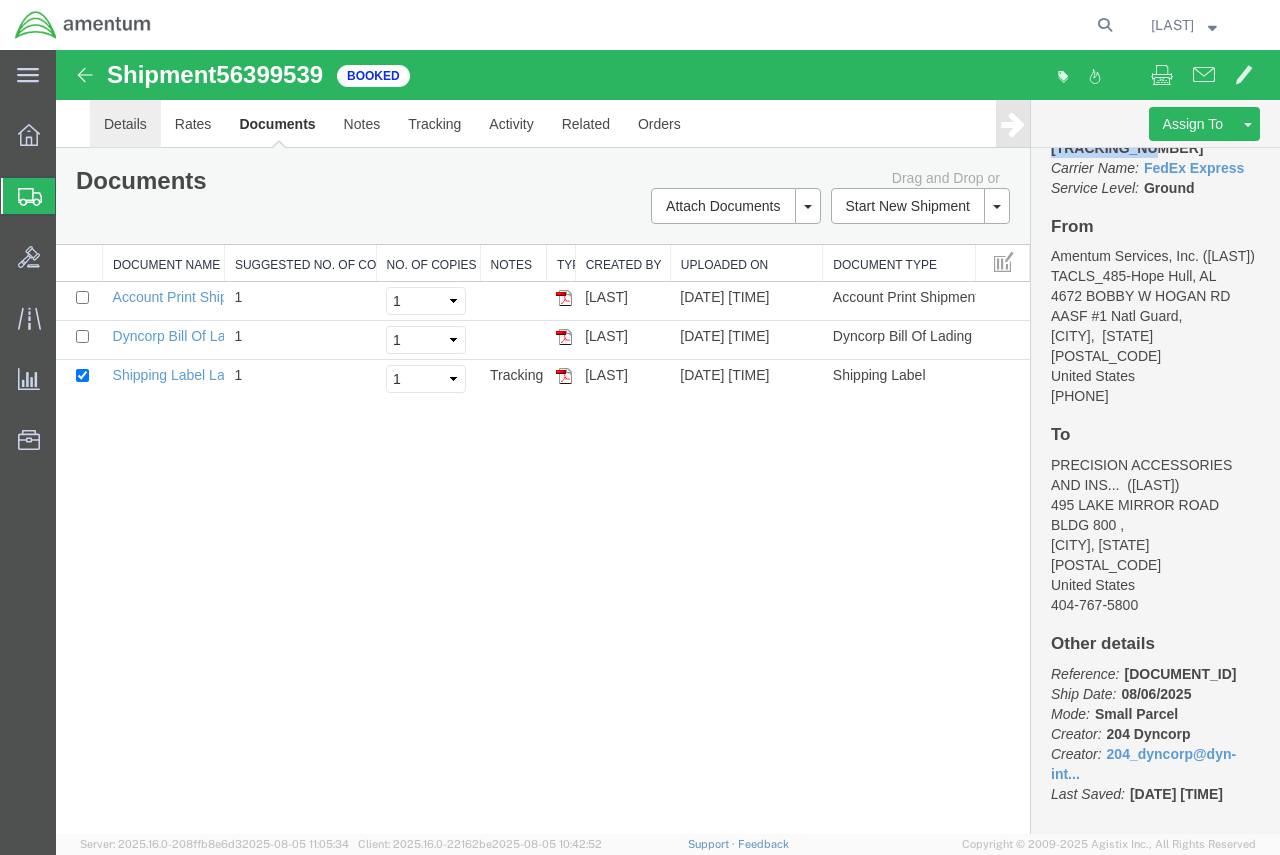 click on "Details" at bounding box center (125, 124) 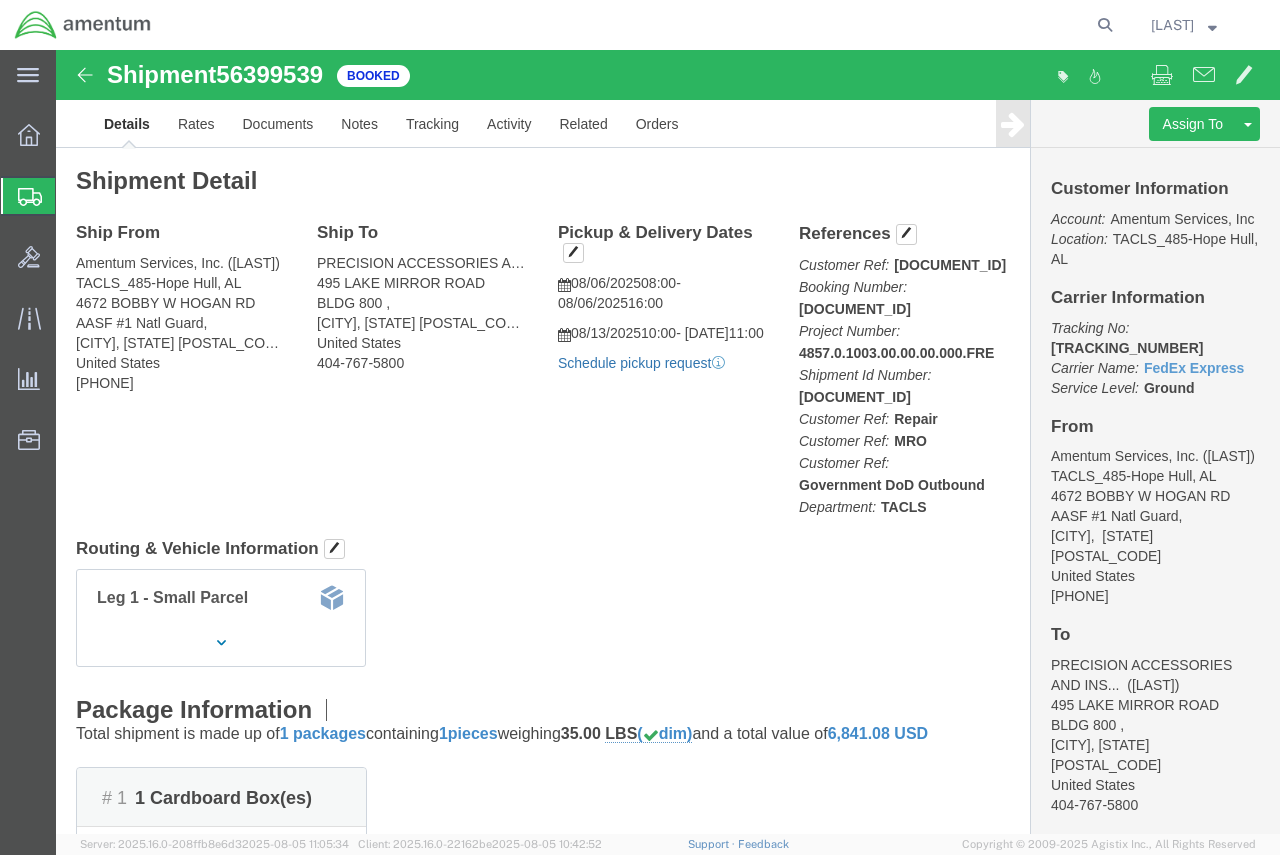 click on "Schedule pickup request" 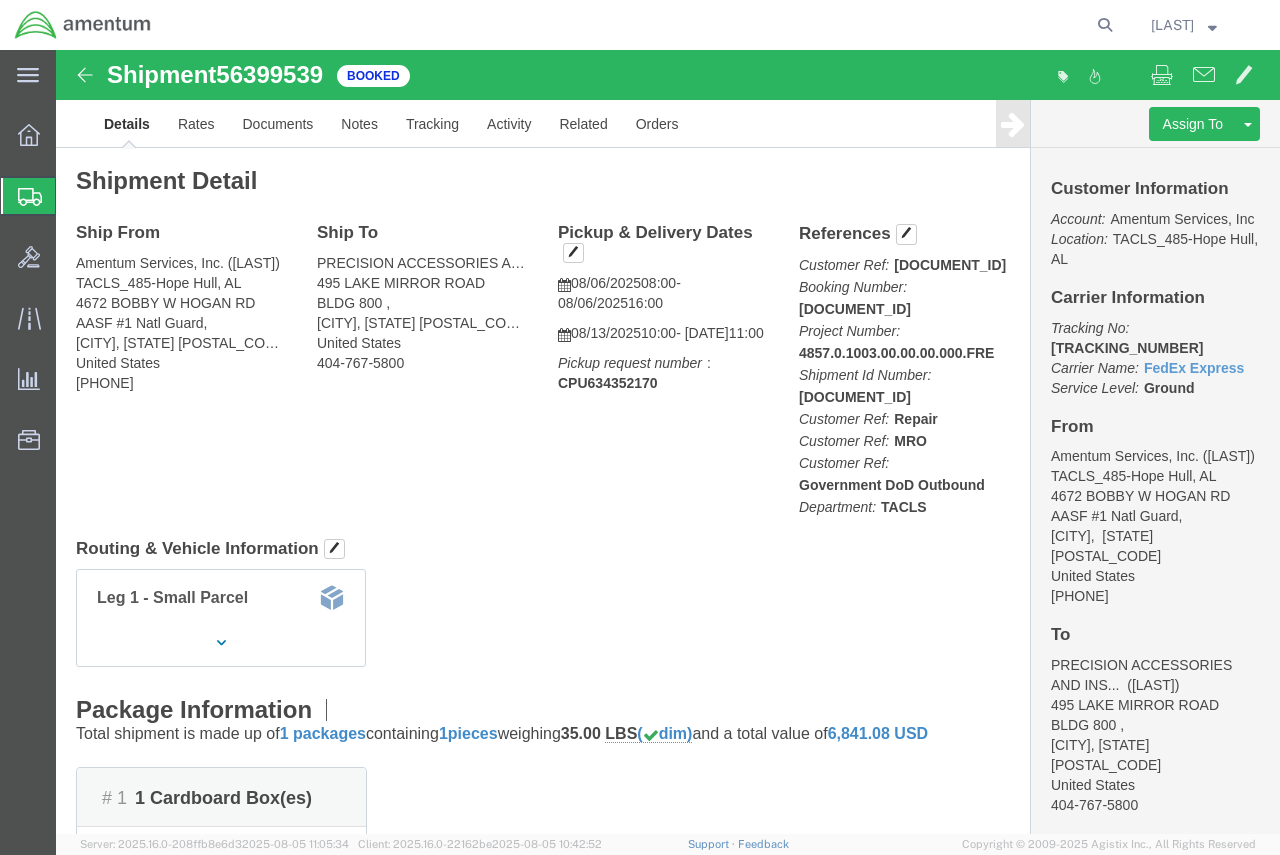 click on "Shipment Manager" 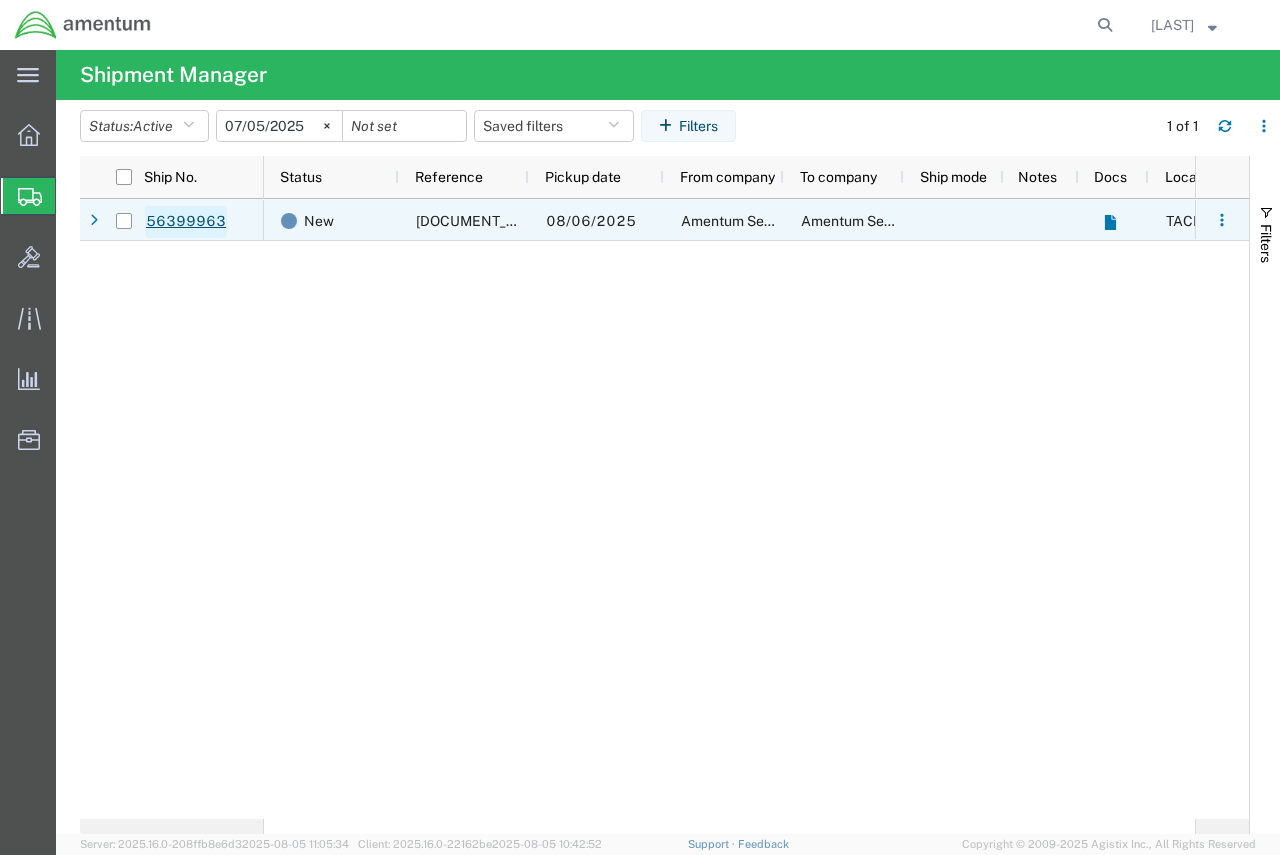 click on "56399963" 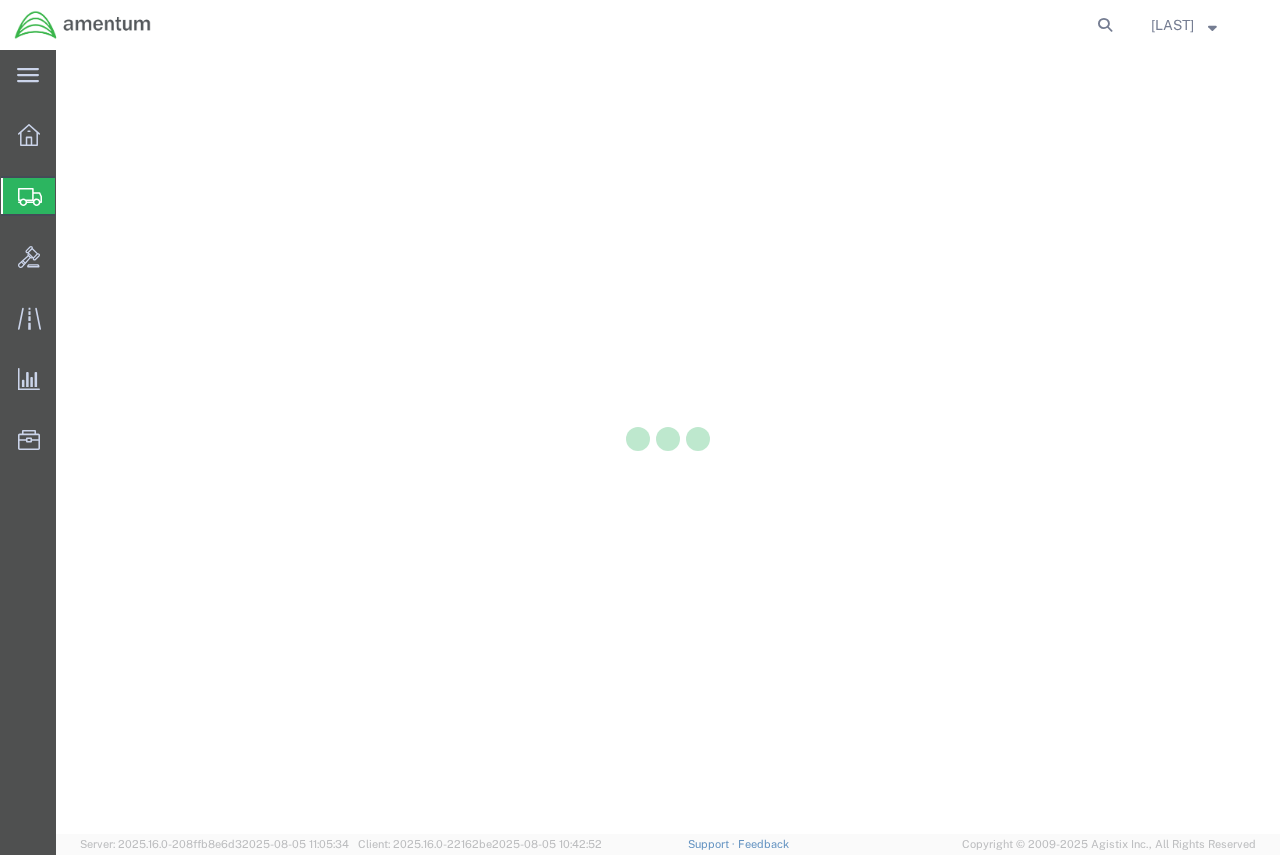 scroll, scrollTop: 0, scrollLeft: 0, axis: both 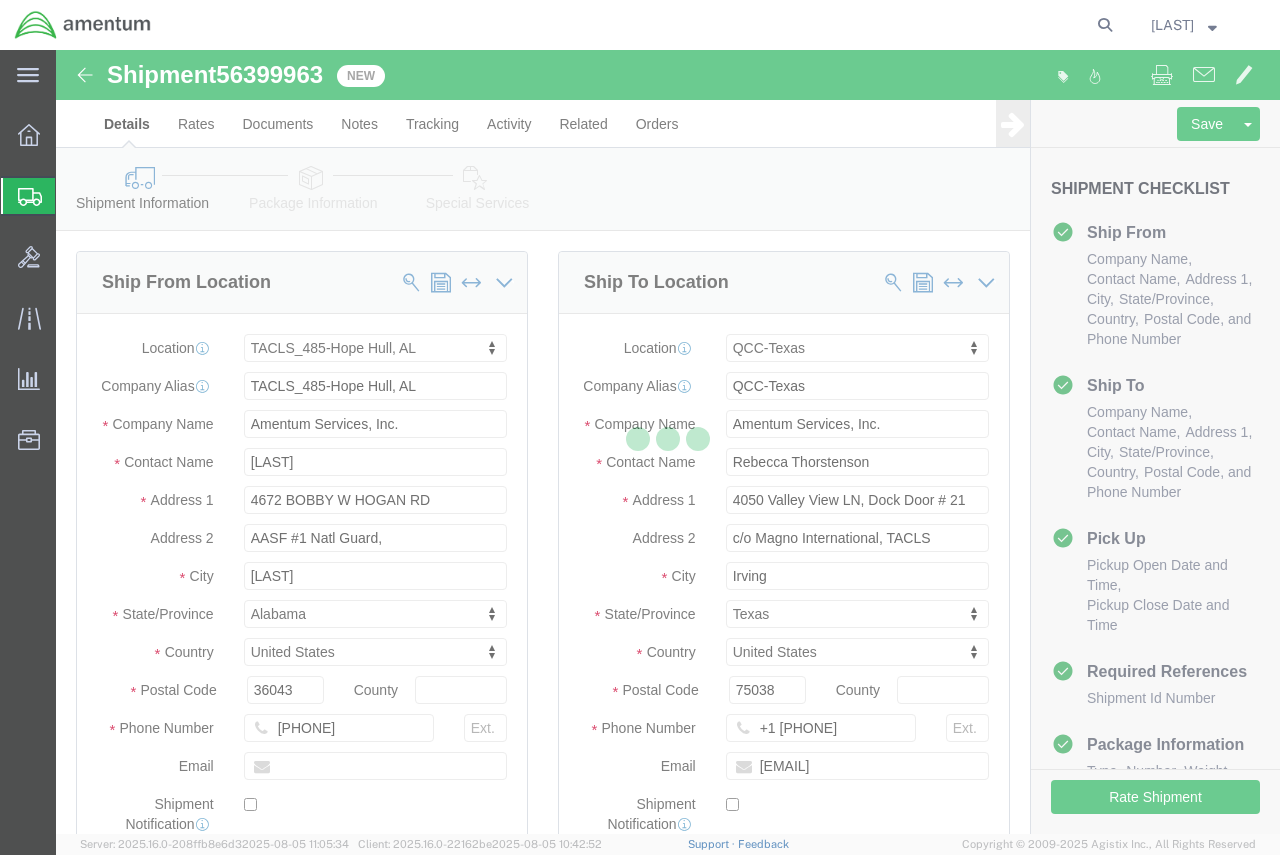 select on "42683" 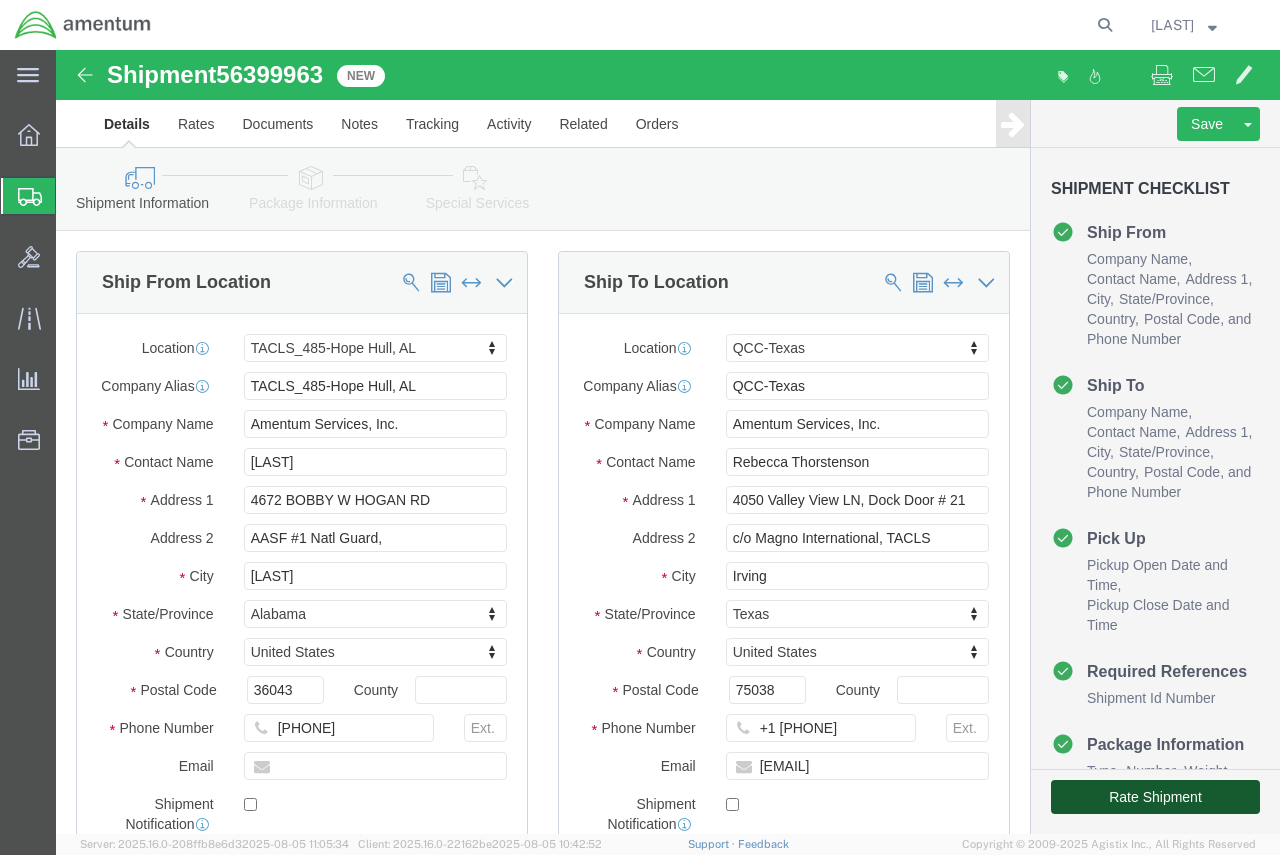 click on "Rate Shipment" 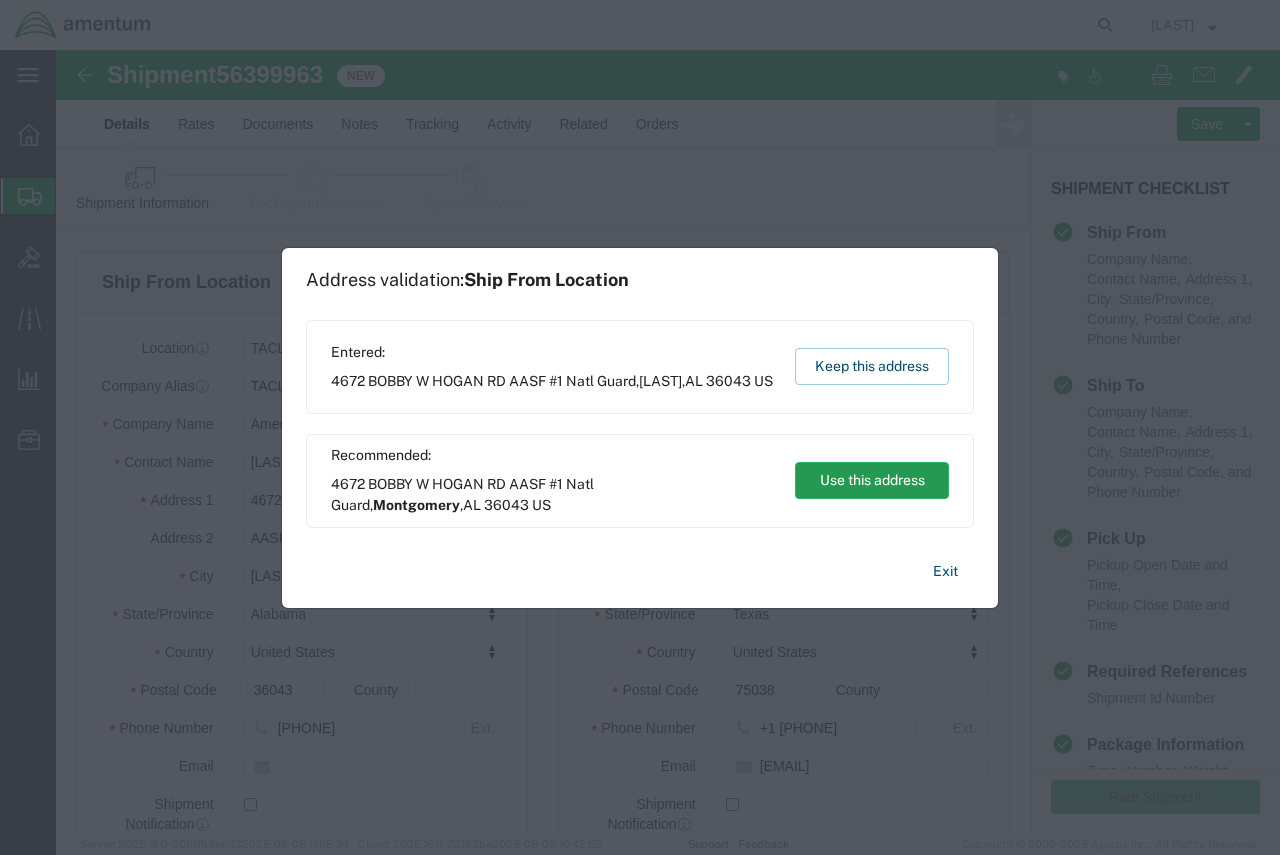 click on "Use this address" 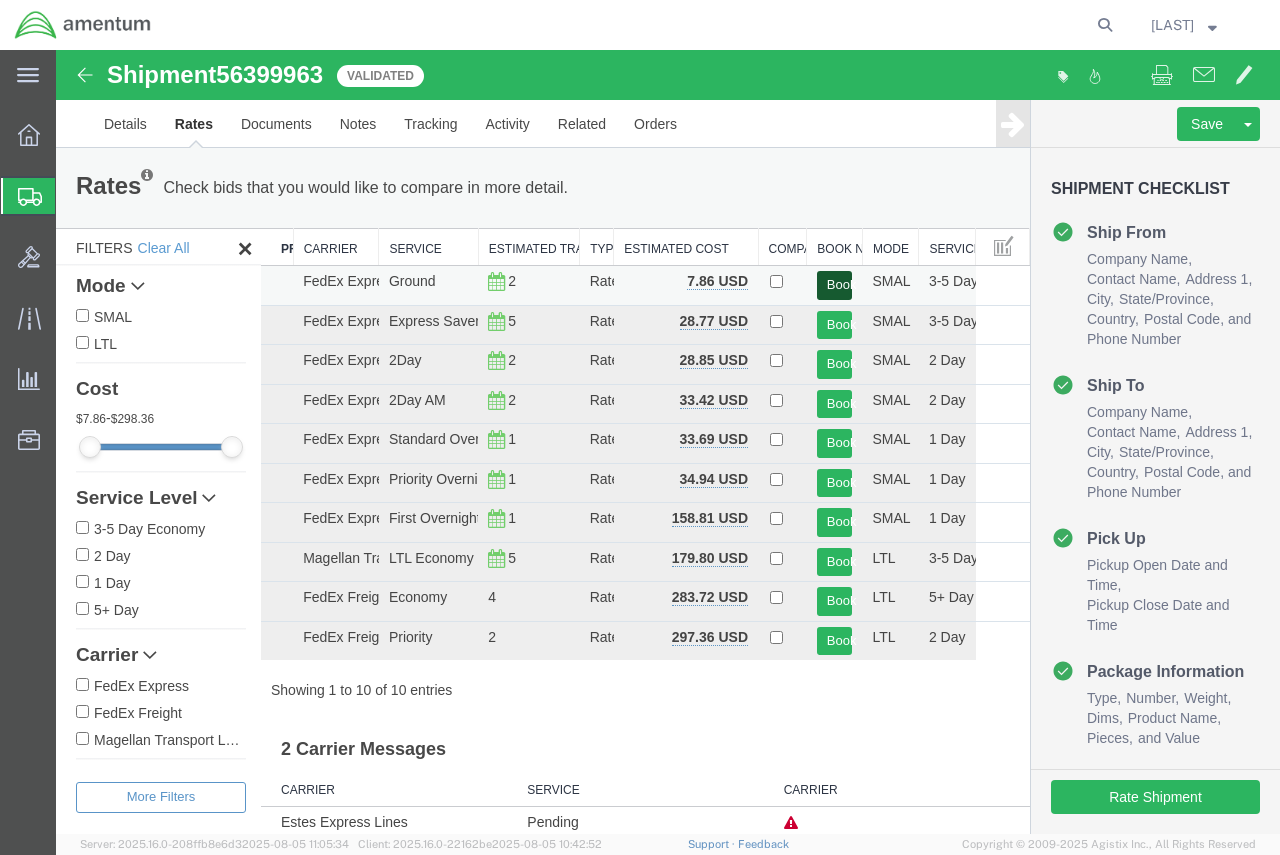 click on "Book" at bounding box center [835, 285] 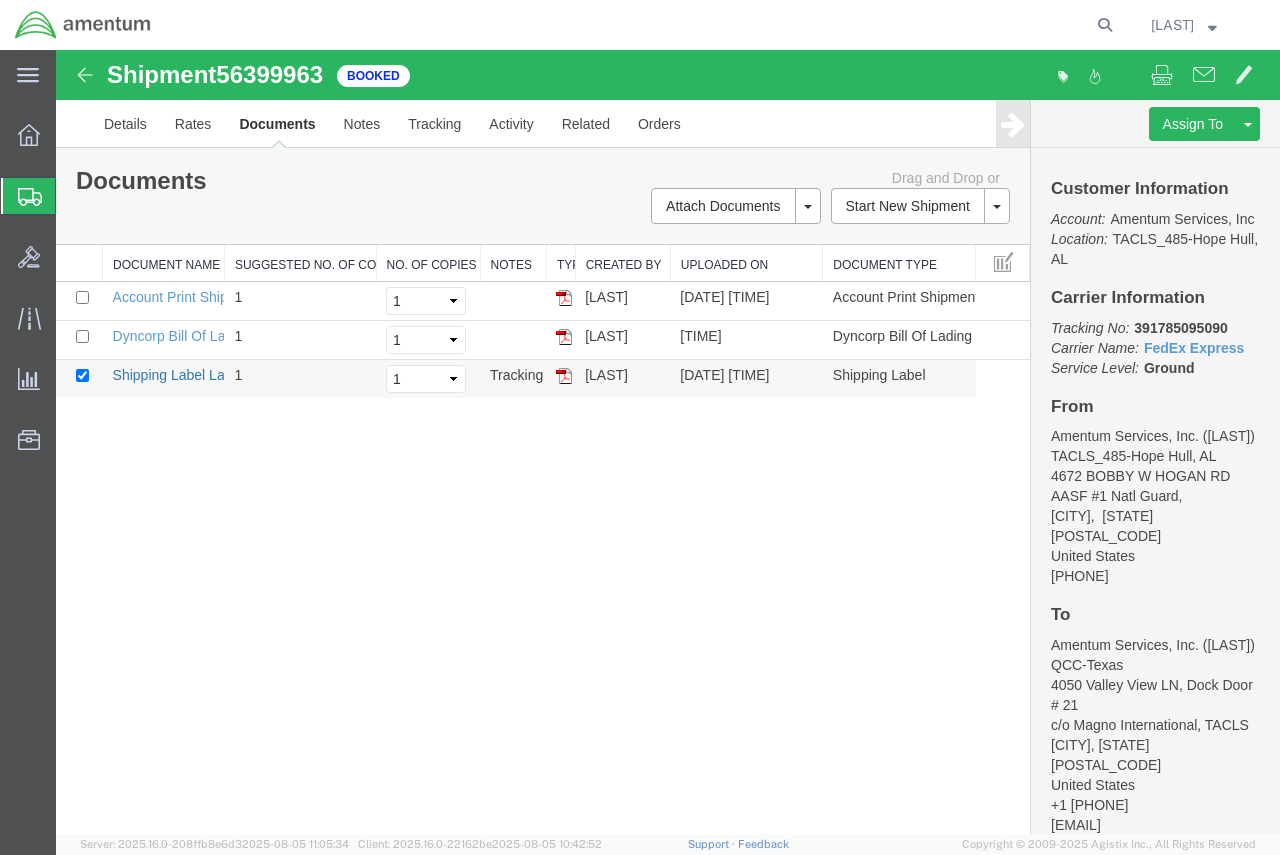click on "Shipping Label Laser" at bounding box center [179, 375] 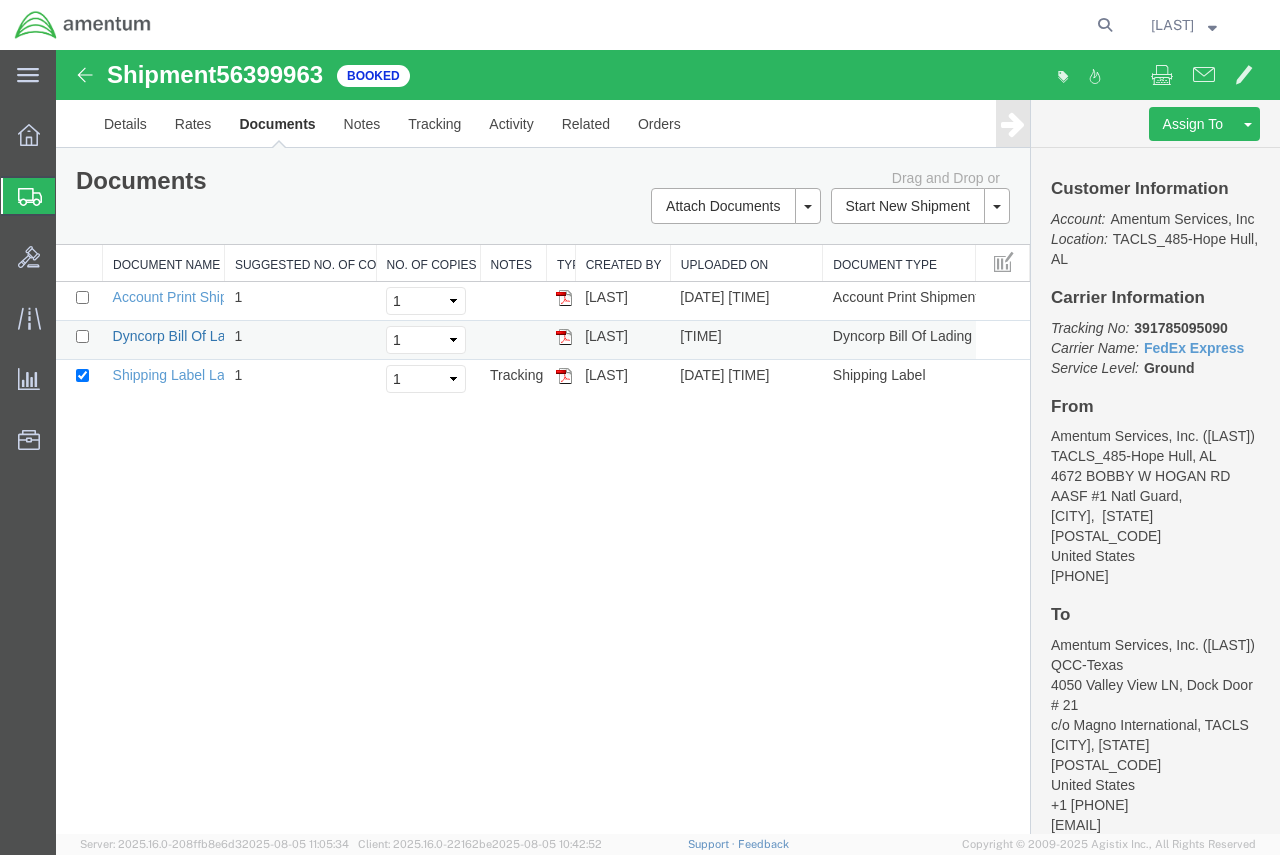 click on "Dyncorp Bill Of Lading" at bounding box center [182, 336] 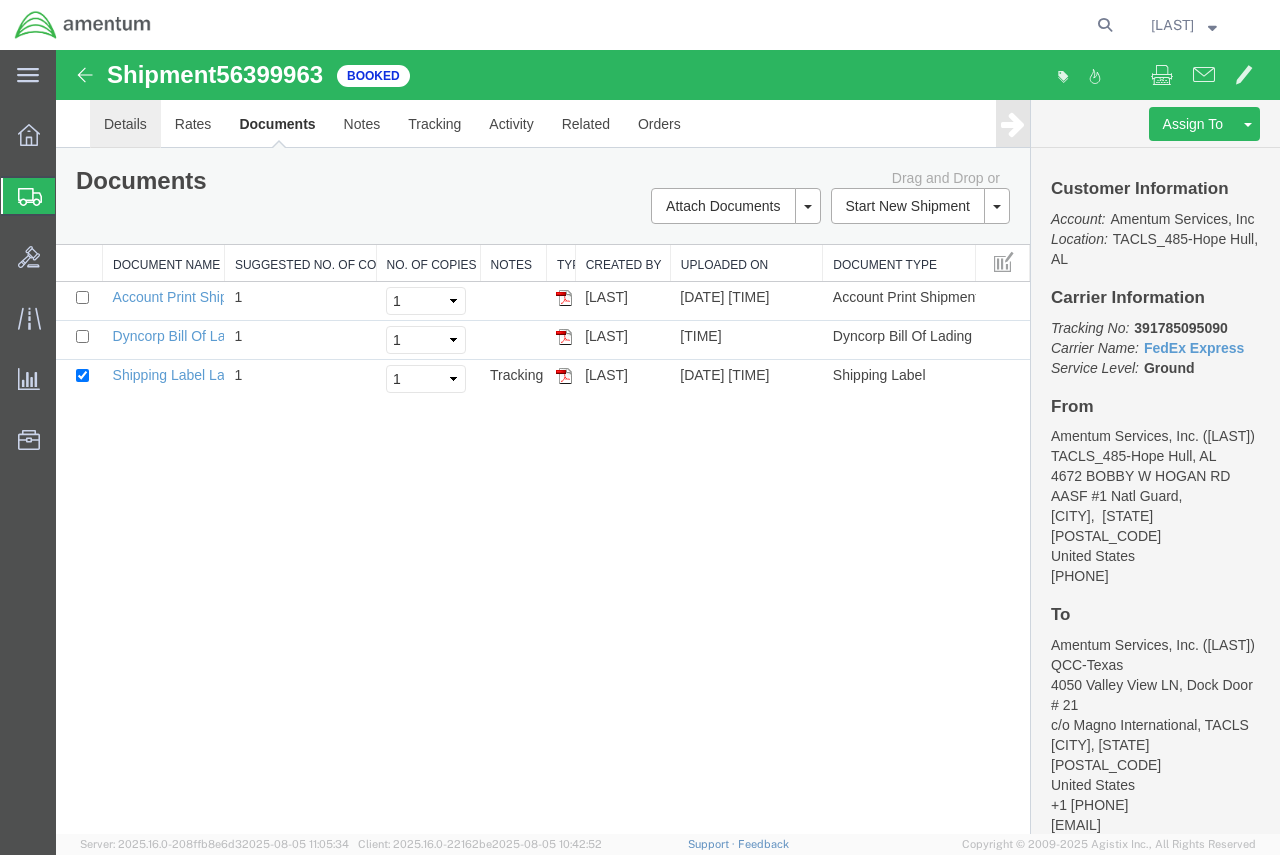 click on "Details" at bounding box center (125, 124) 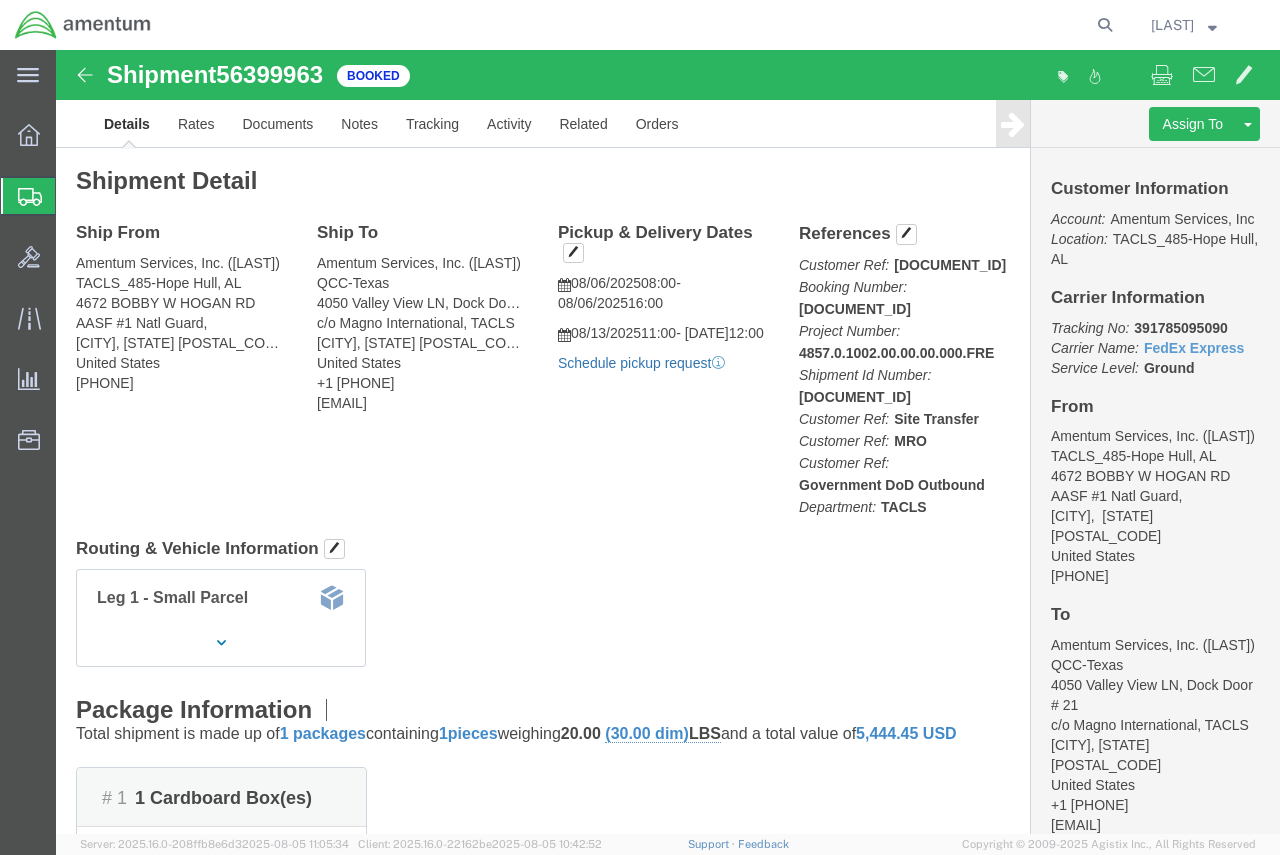 click on "Schedule pickup request" 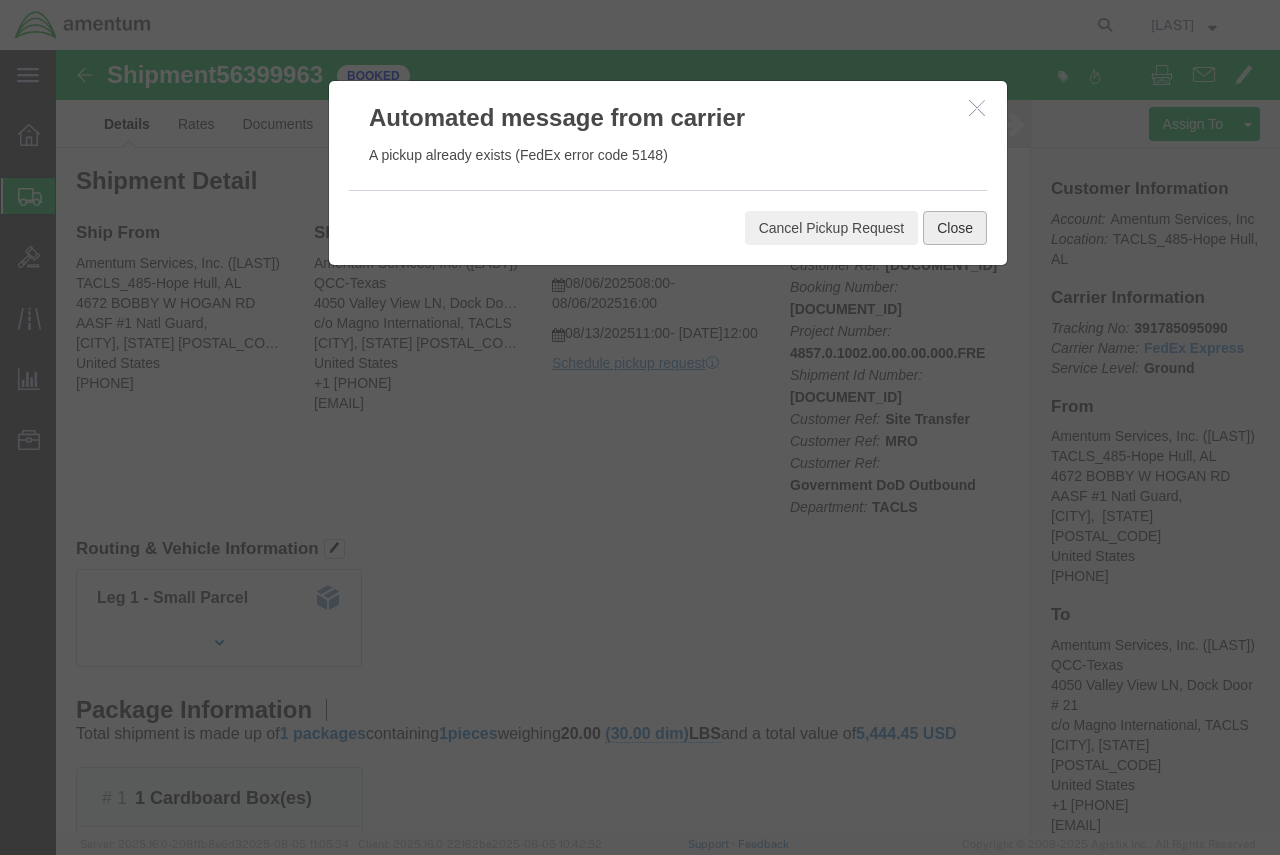 click on "Close" 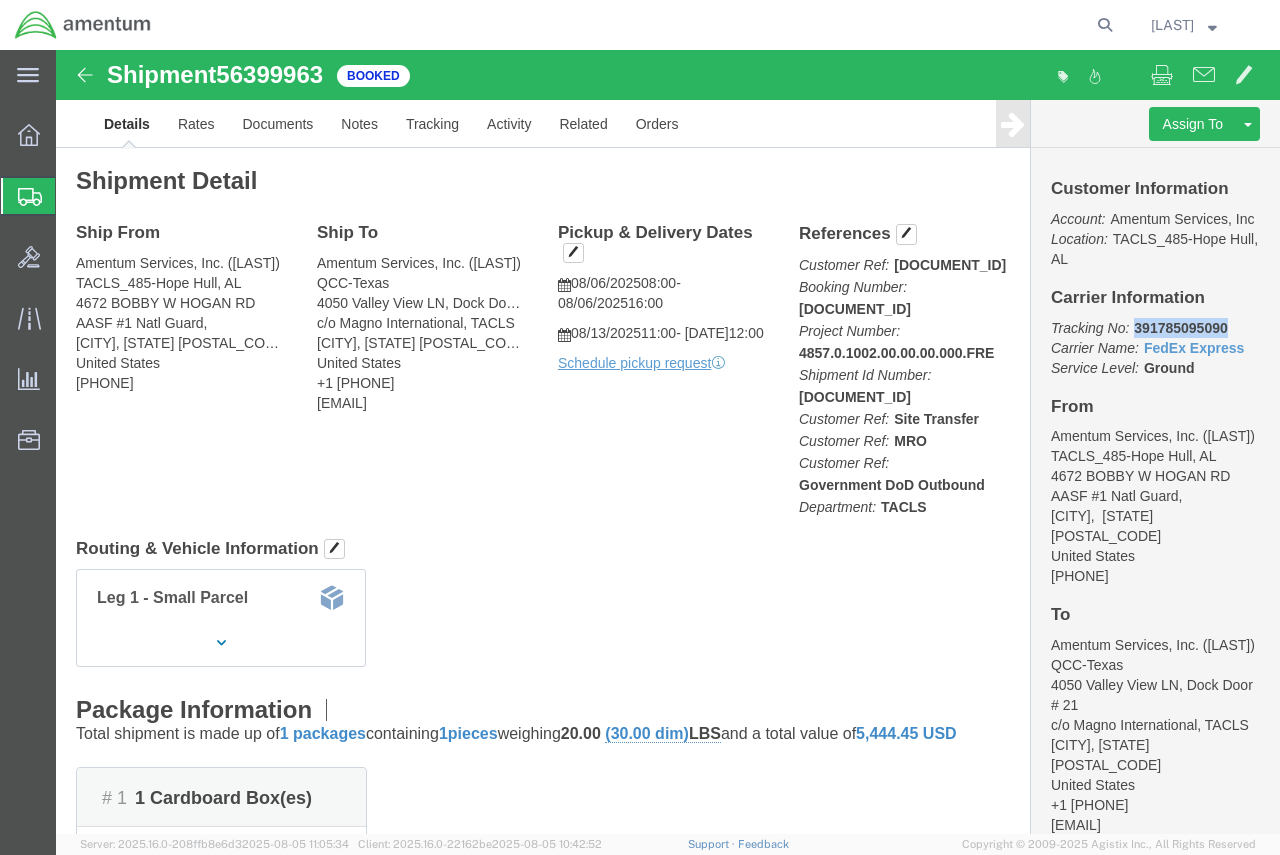 drag, startPoint x: 1068, startPoint y: 301, endPoint x: 1158, endPoint y: 303, distance: 90.02222 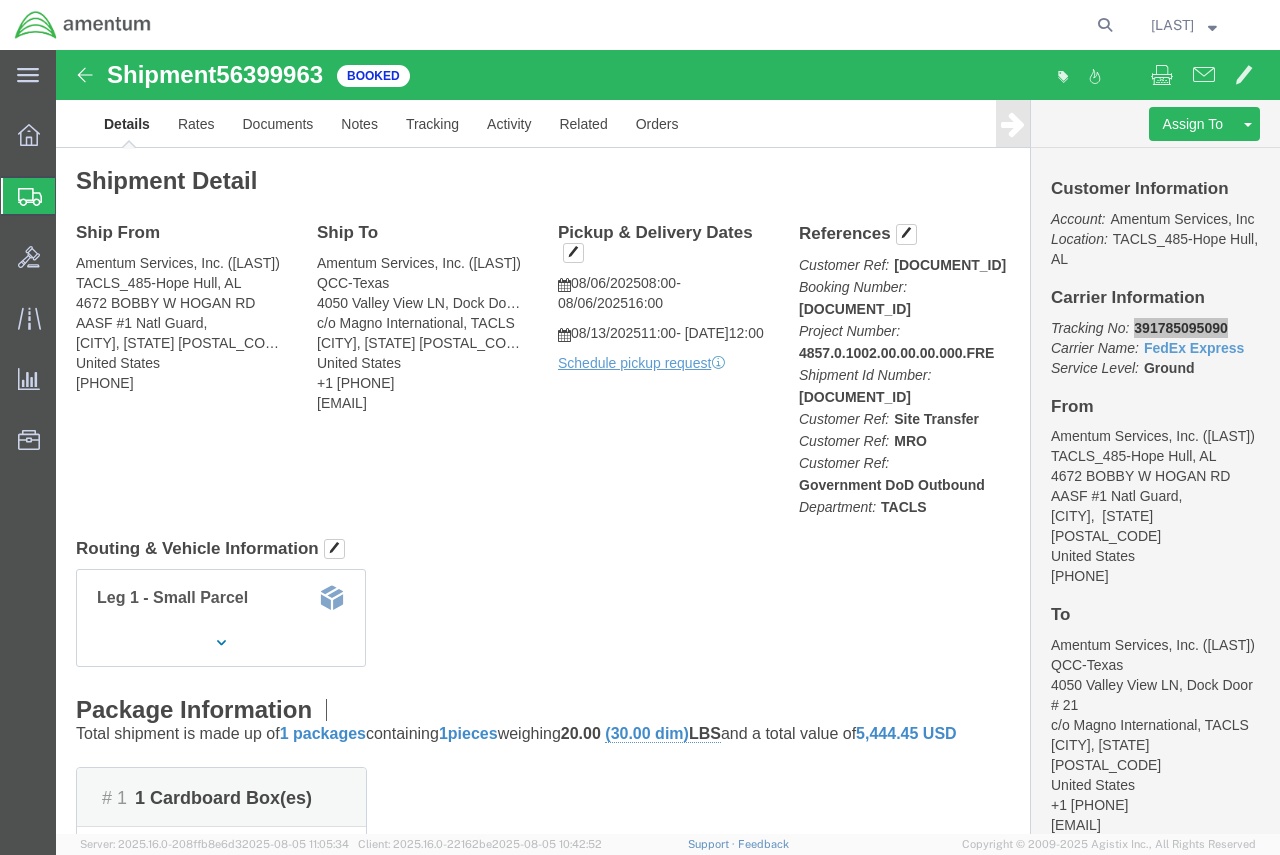 click 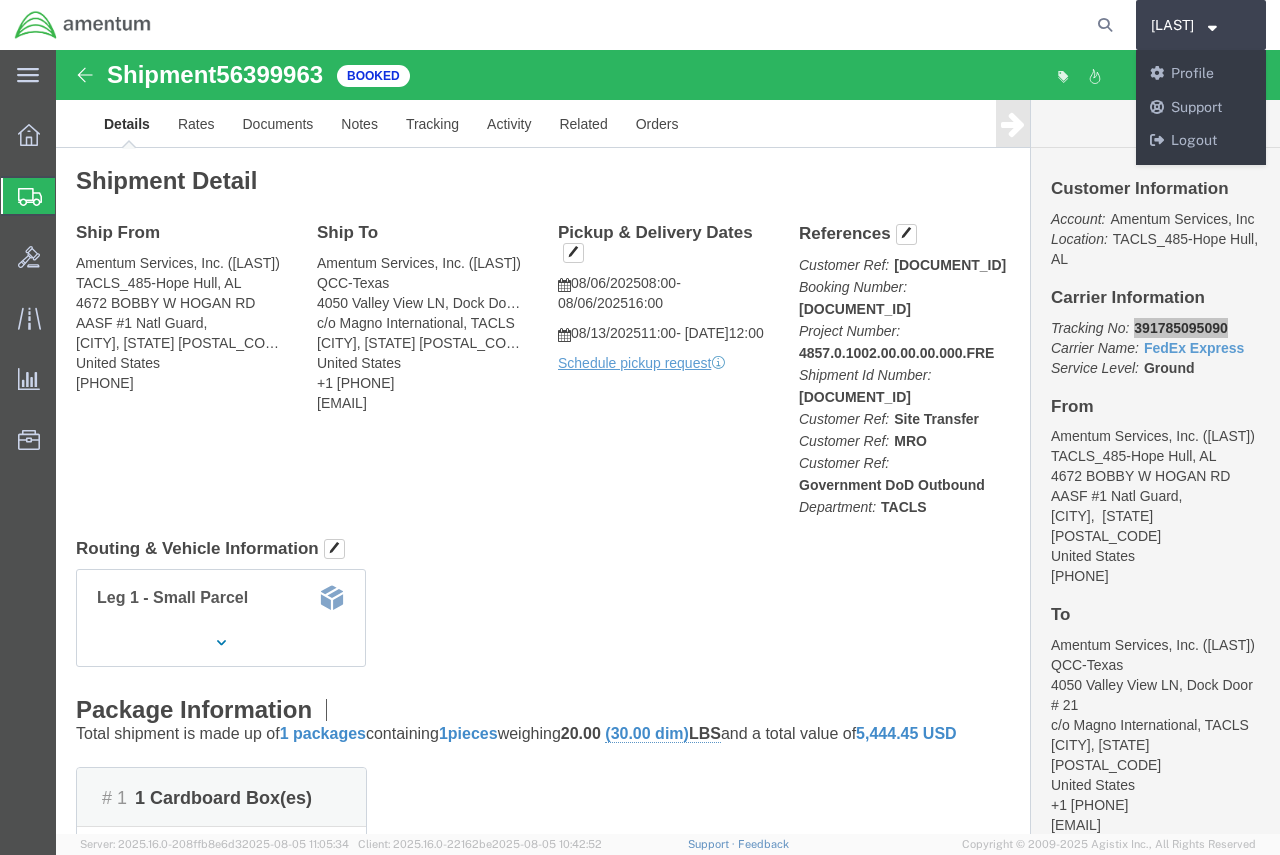 click 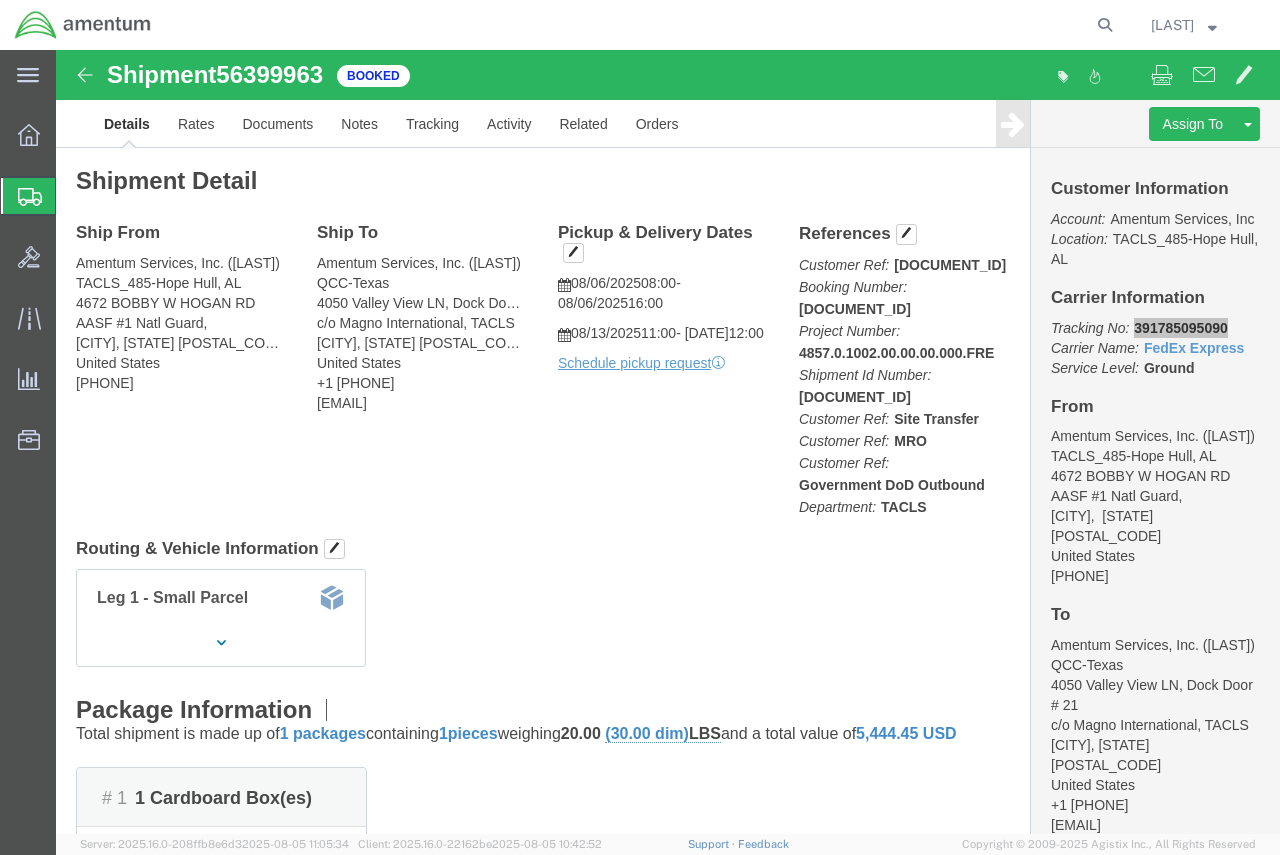 click on "[LAST]" 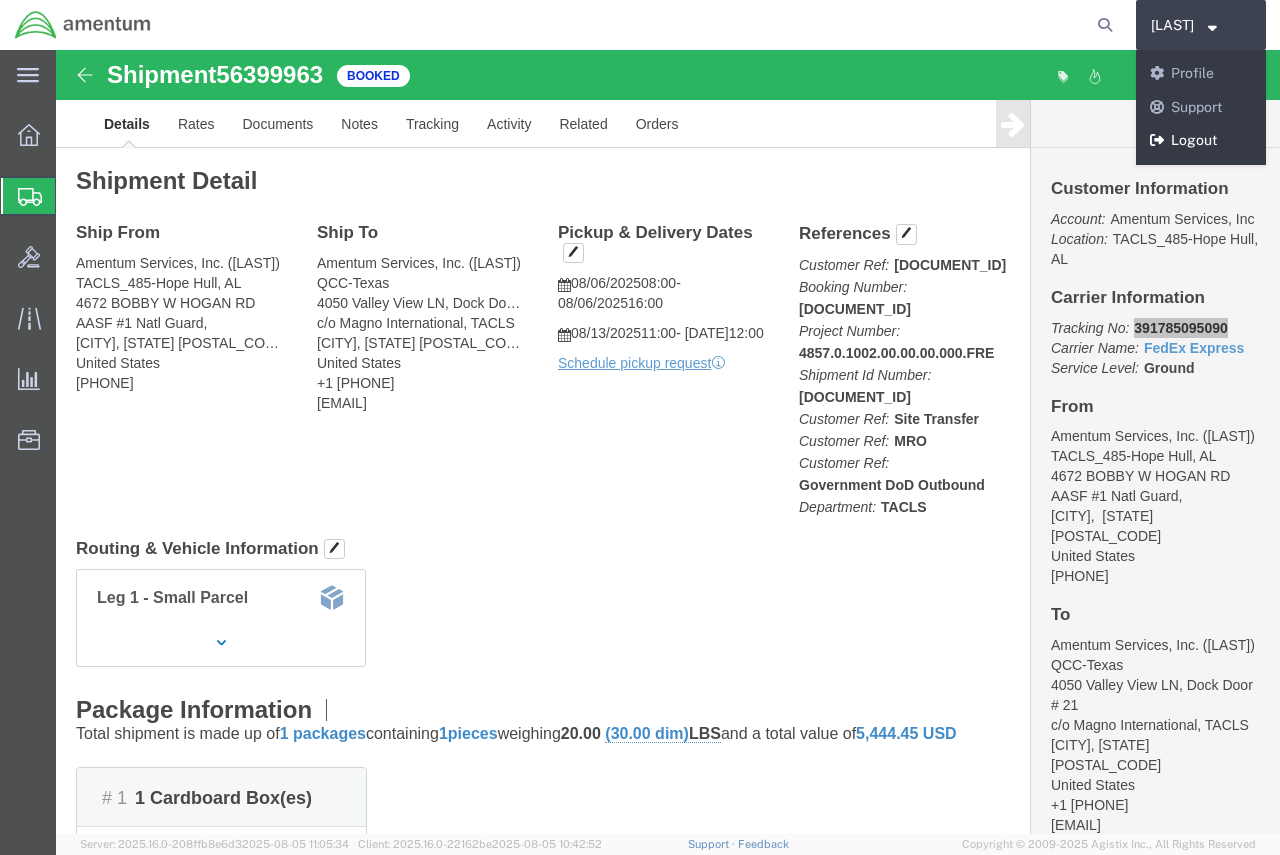 click on "Logout" 